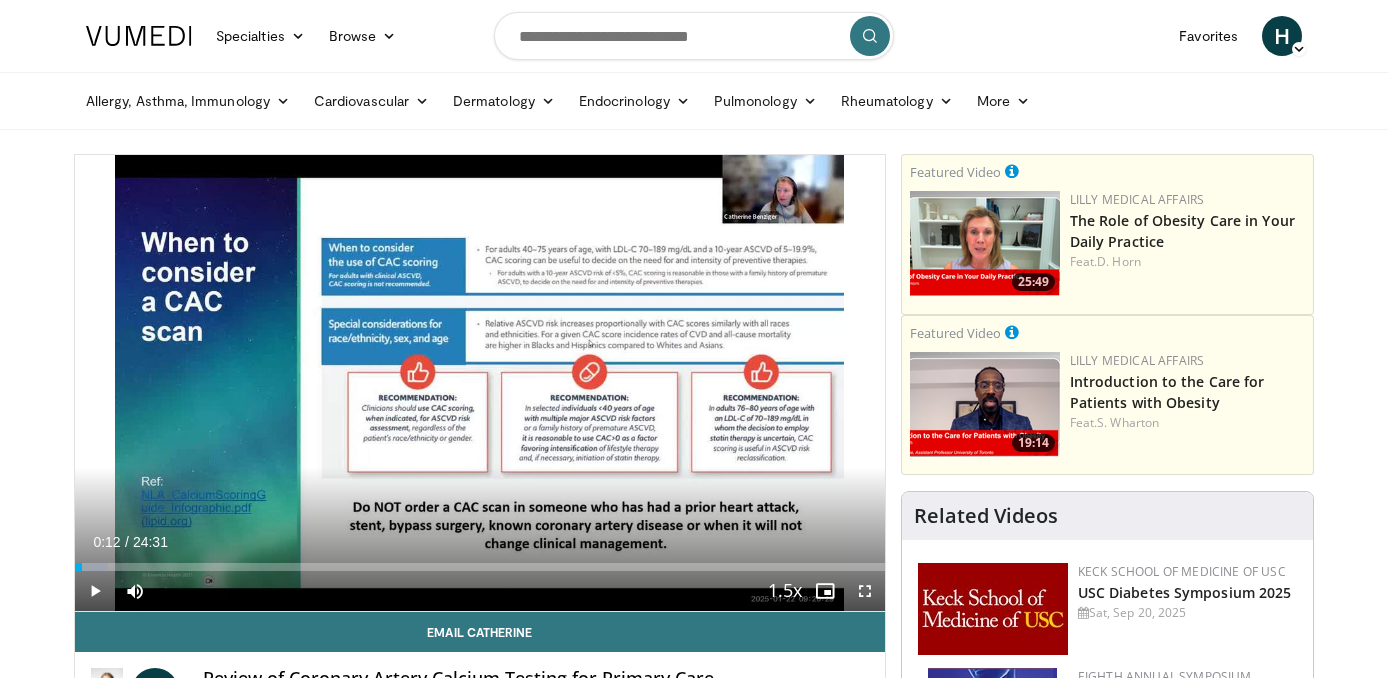 scroll, scrollTop: 0, scrollLeft: 0, axis: both 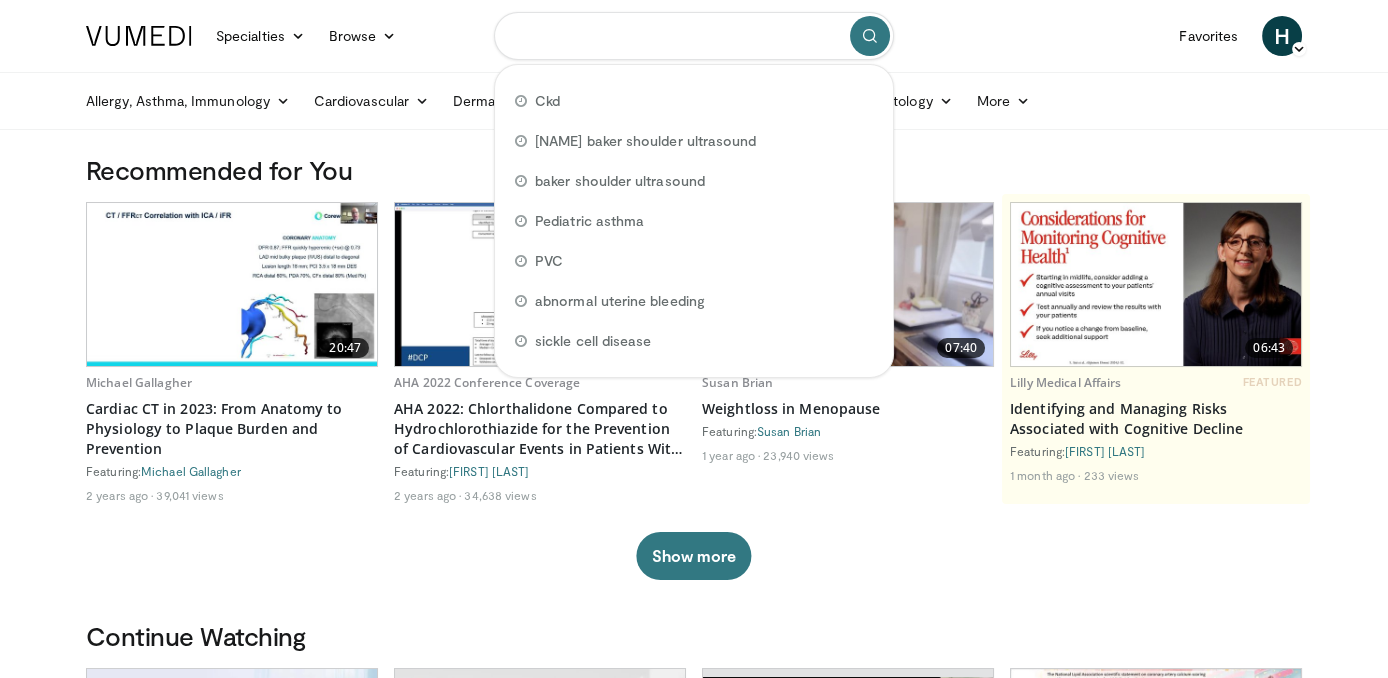 click at bounding box center [694, 36] 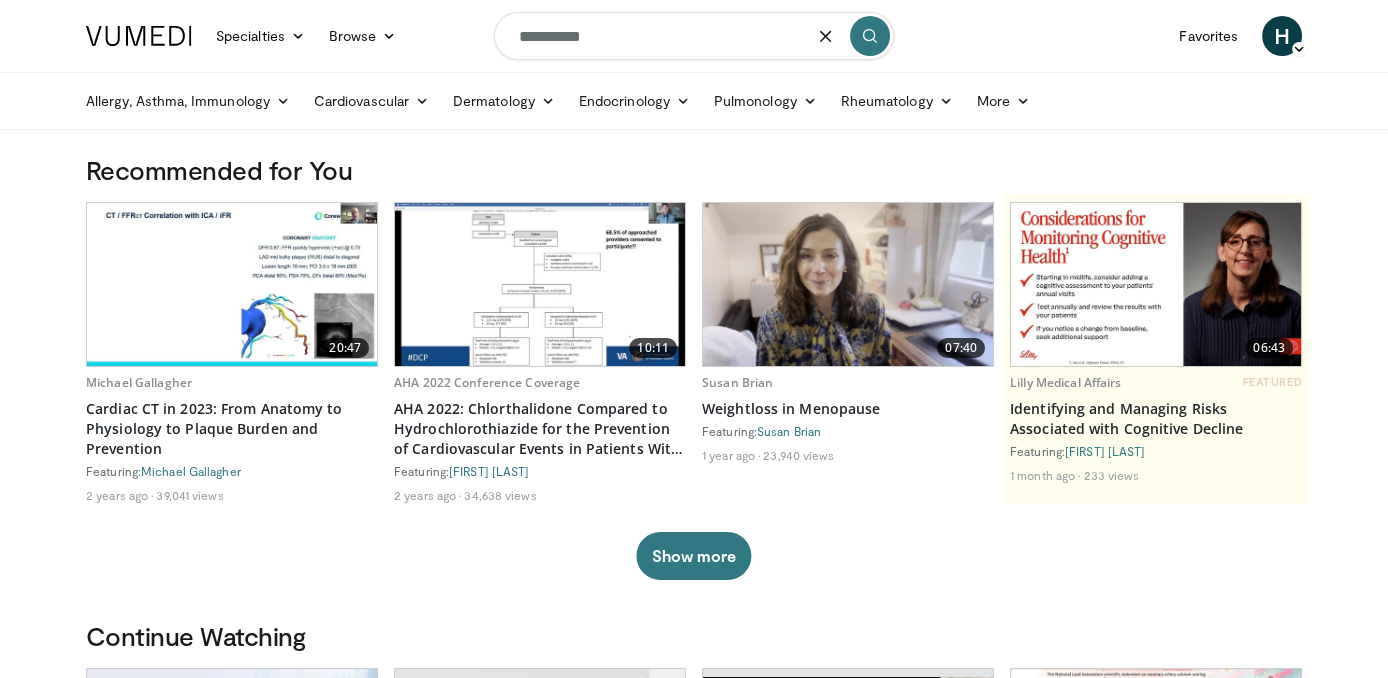 type on "**********" 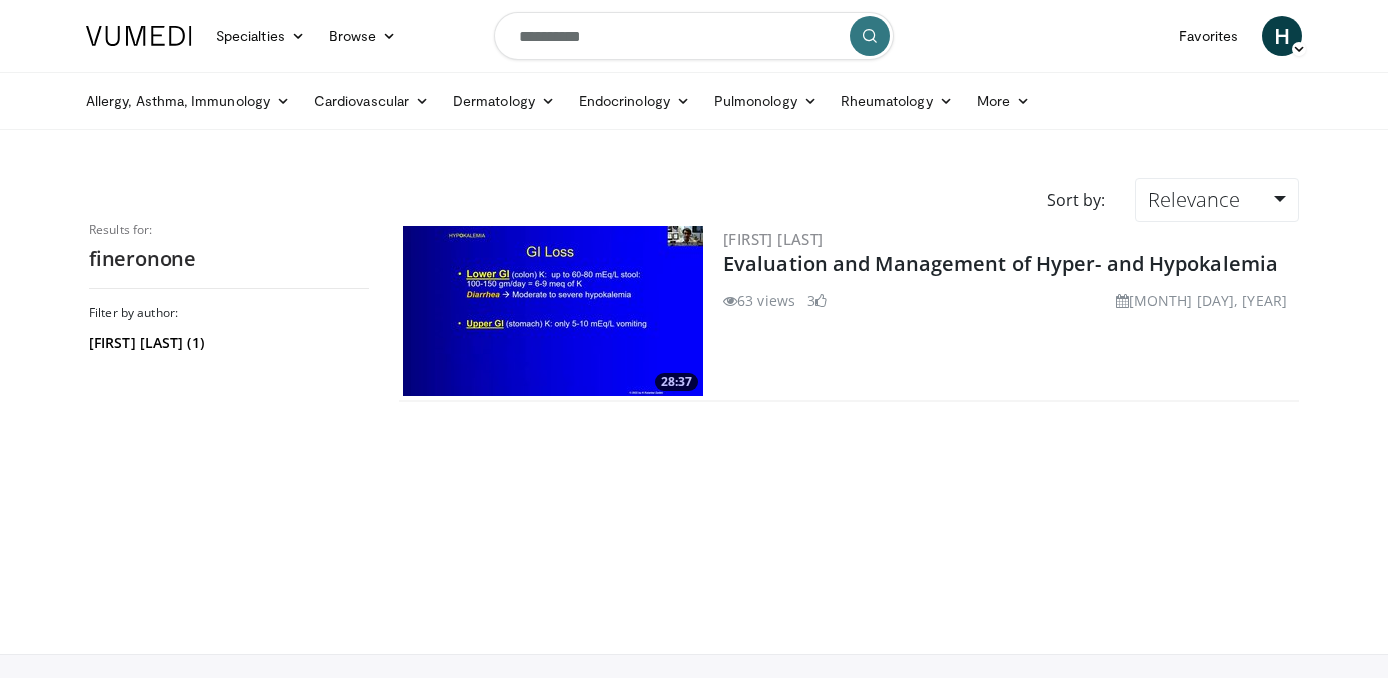 scroll, scrollTop: 0, scrollLeft: 0, axis: both 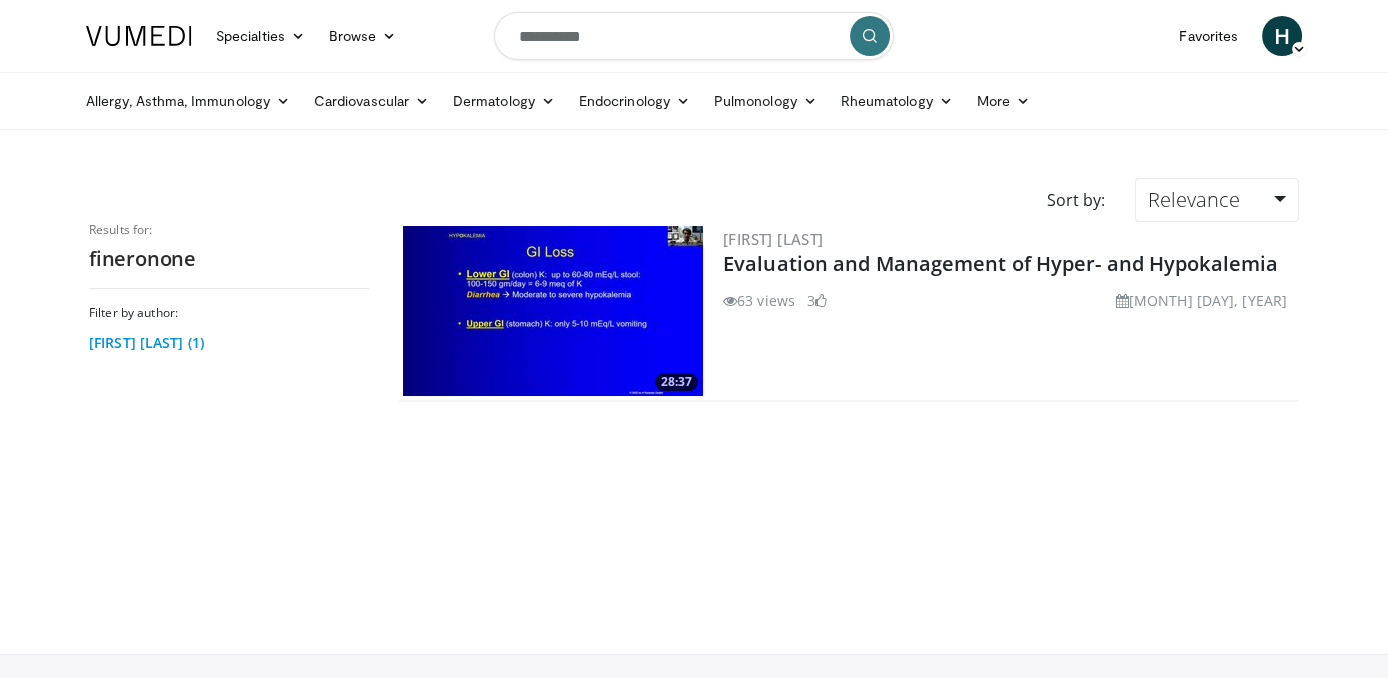 click on "[FIRST] [LAST] (1)" at bounding box center (226, 343) 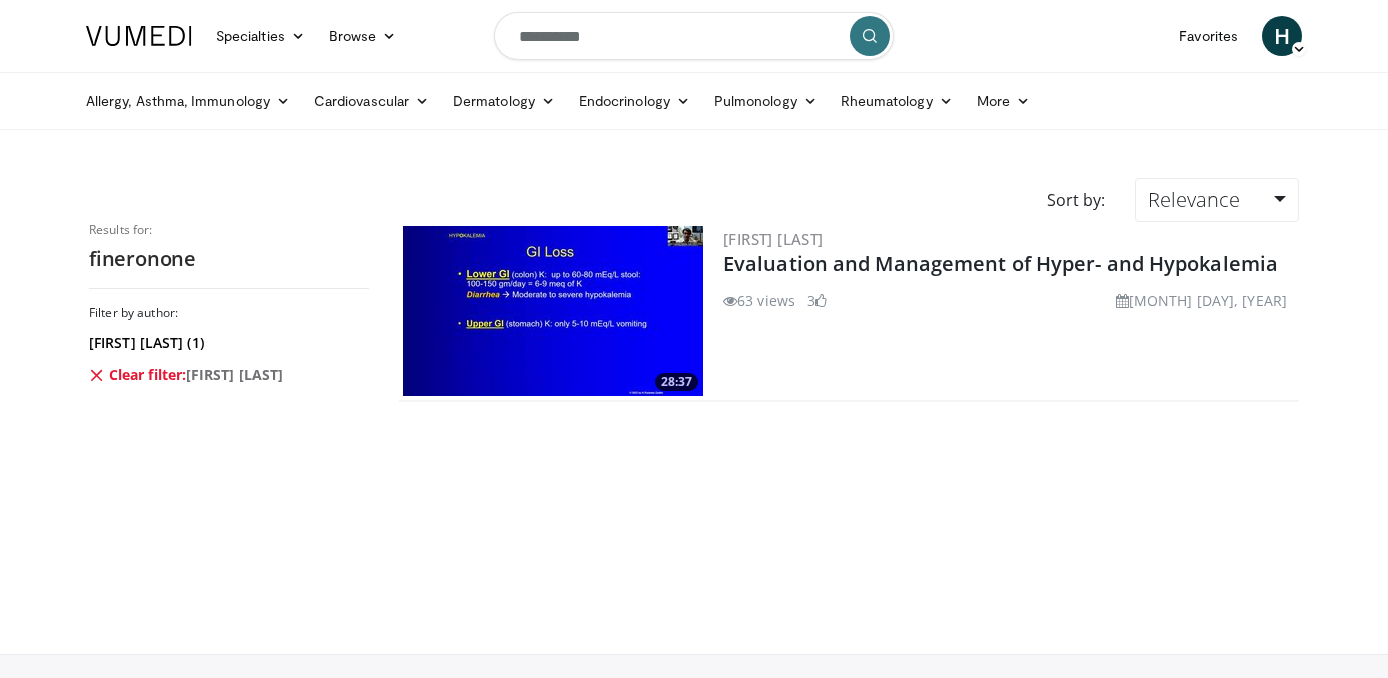 scroll, scrollTop: 0, scrollLeft: 0, axis: both 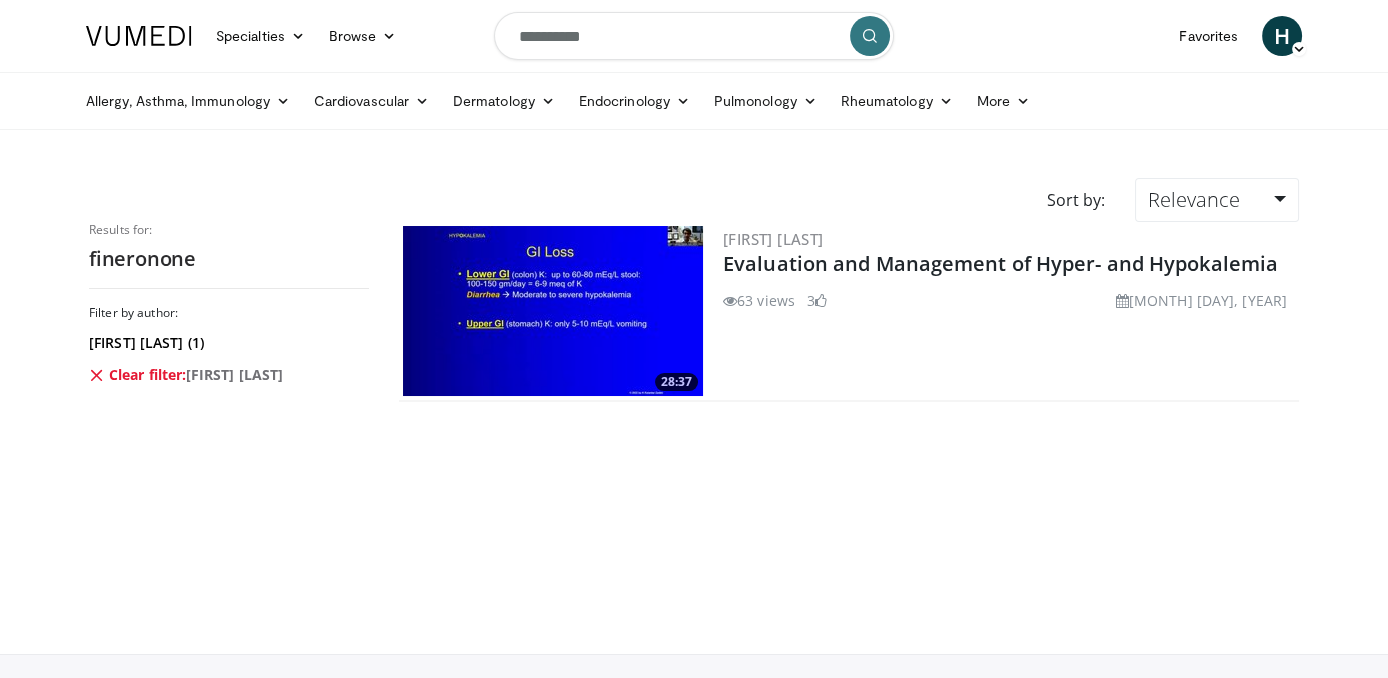 click at bounding box center [553, 311] 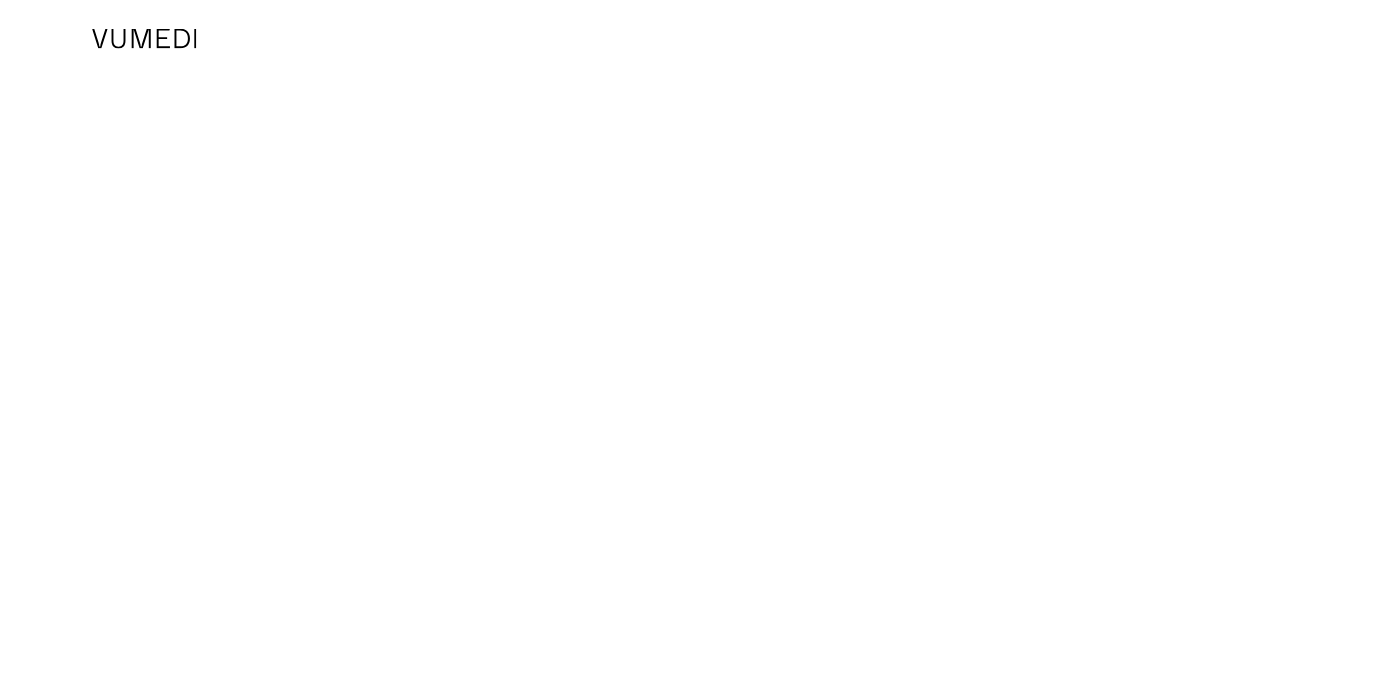 scroll, scrollTop: 0, scrollLeft: 0, axis: both 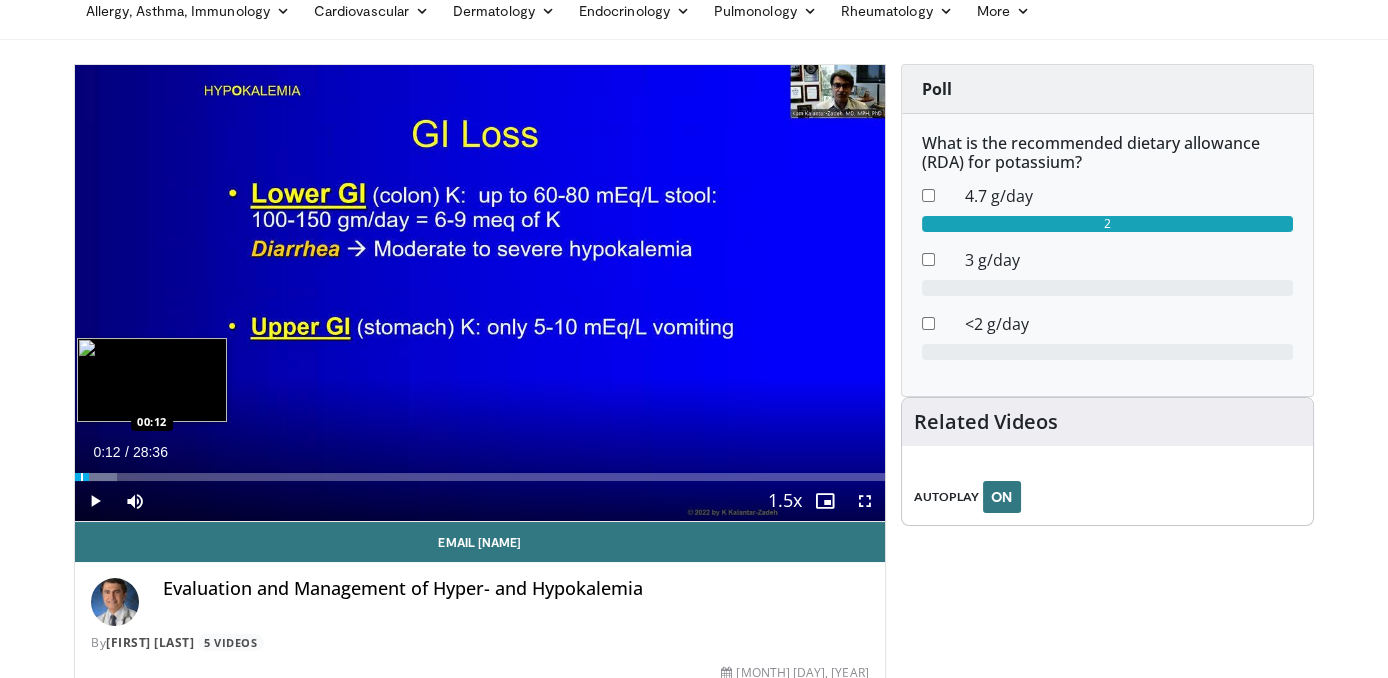 click at bounding box center [82, 477] 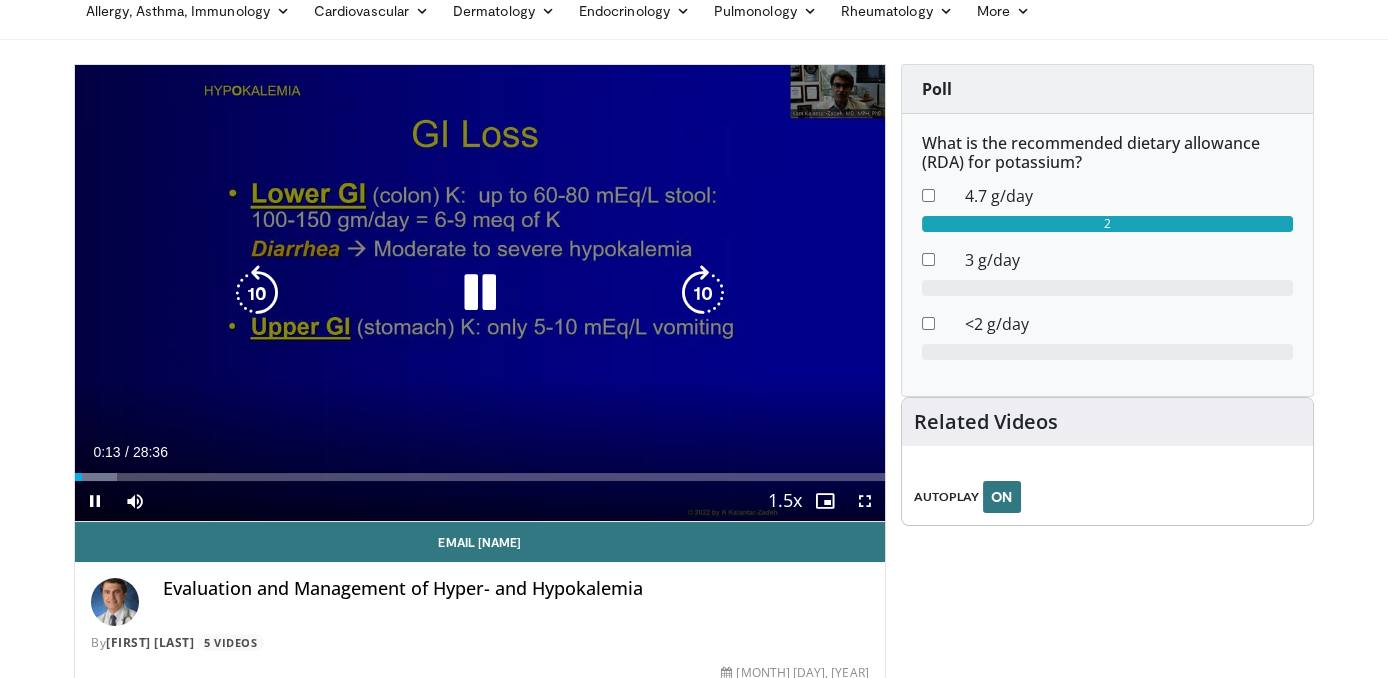 click at bounding box center [480, 293] 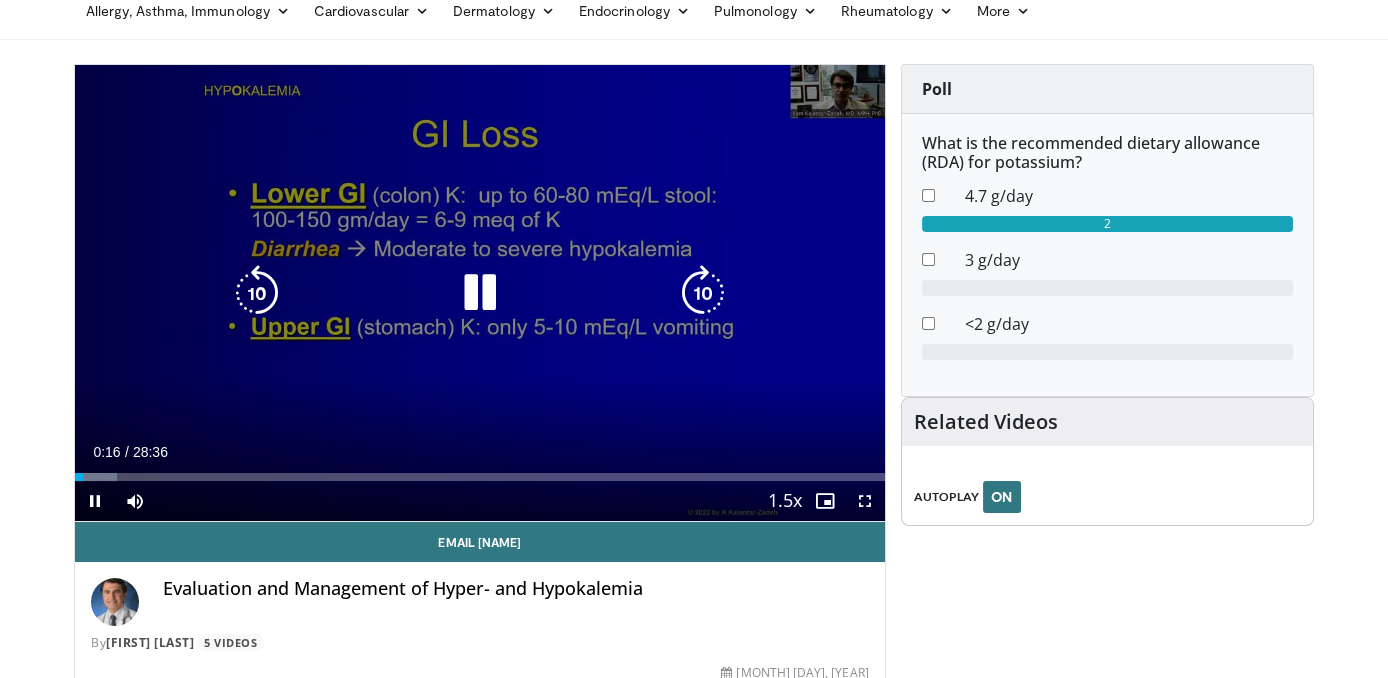 click at bounding box center (480, 293) 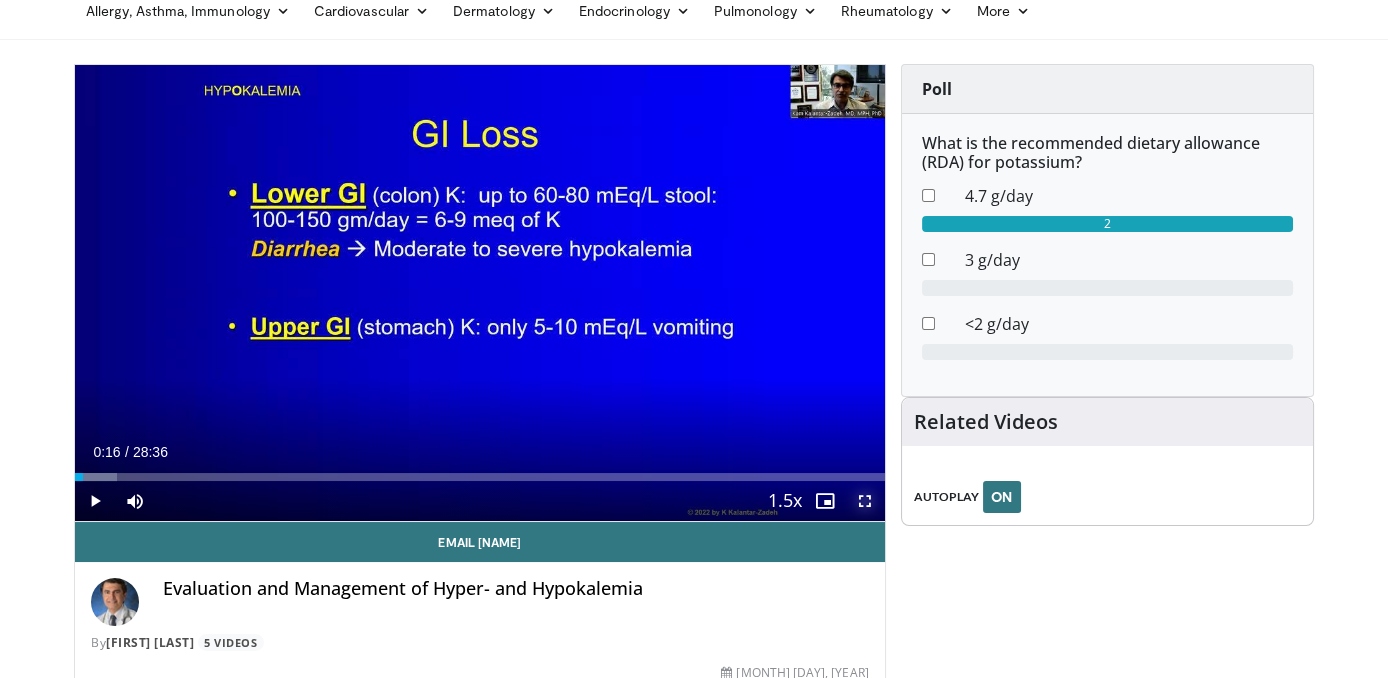 click at bounding box center (865, 501) 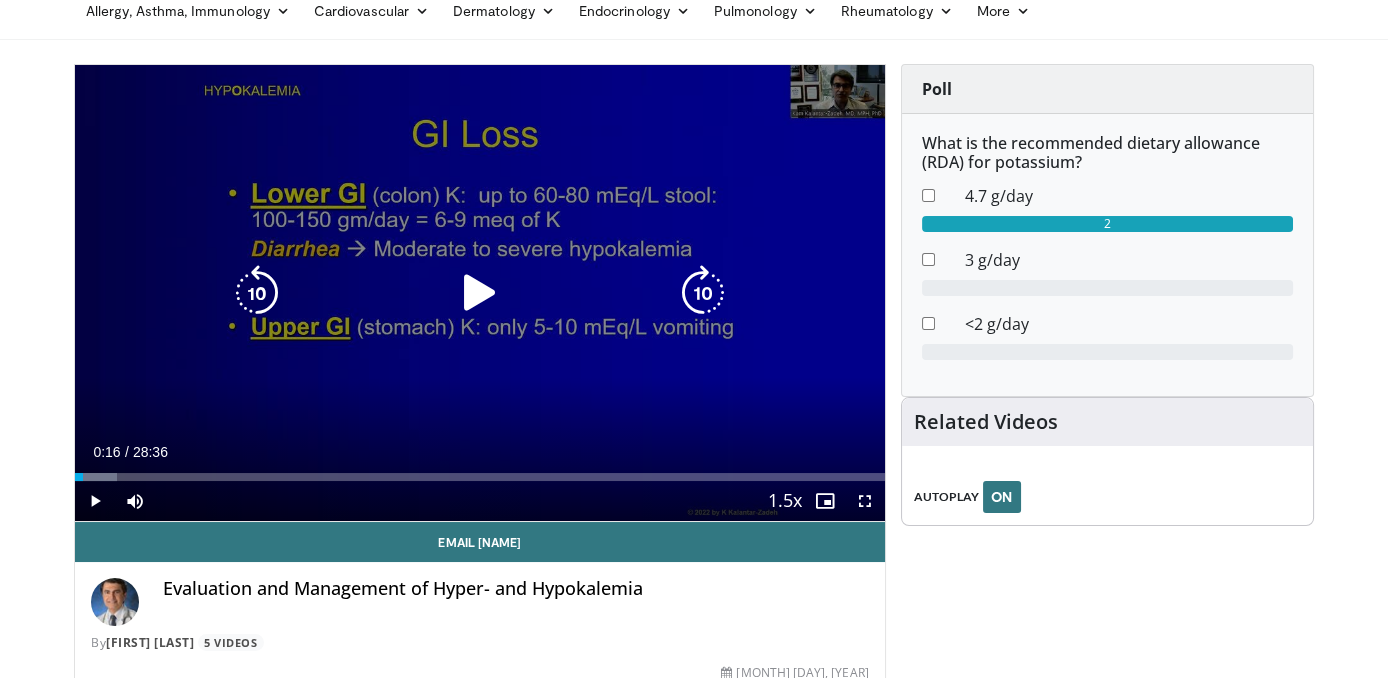 scroll, scrollTop: 65, scrollLeft: 0, axis: vertical 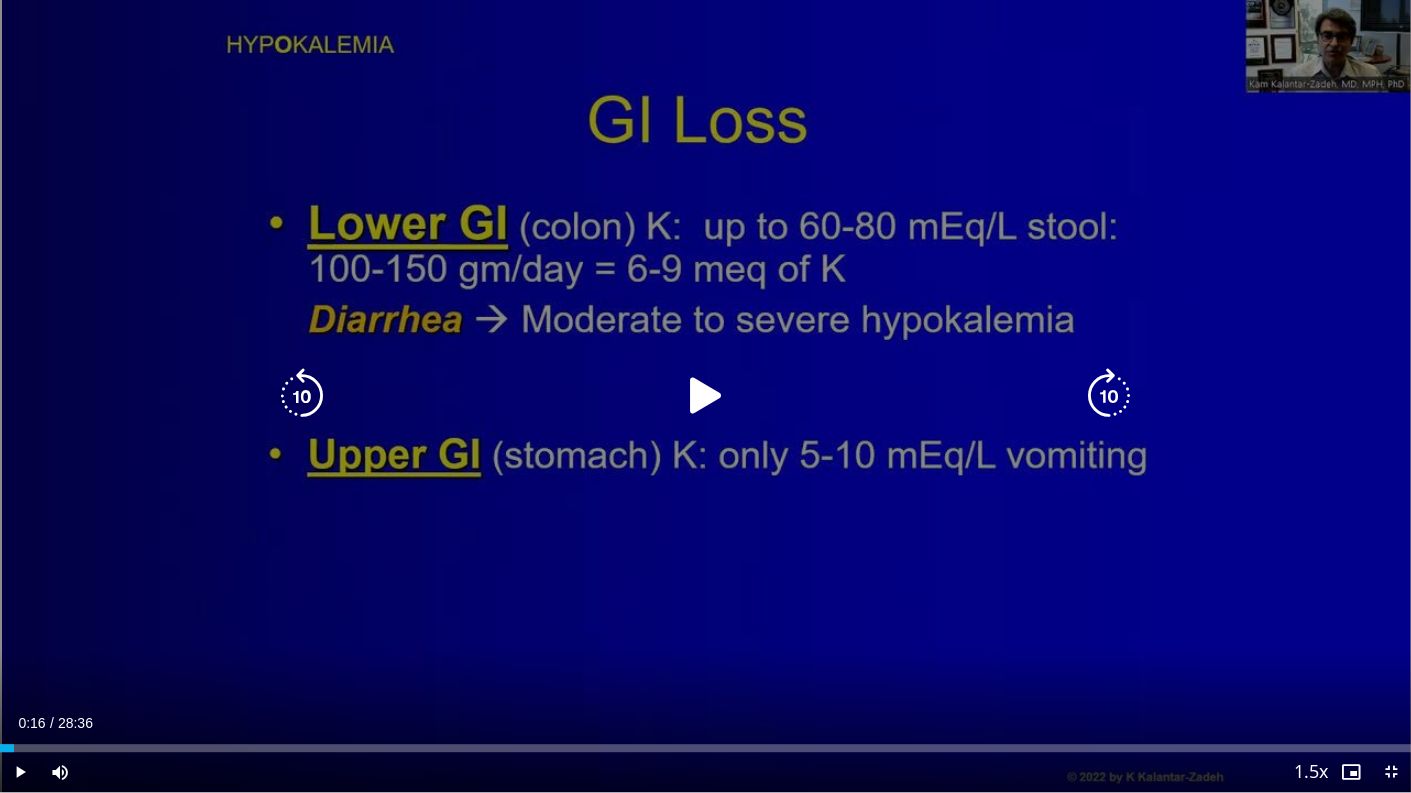 click at bounding box center [706, 396] 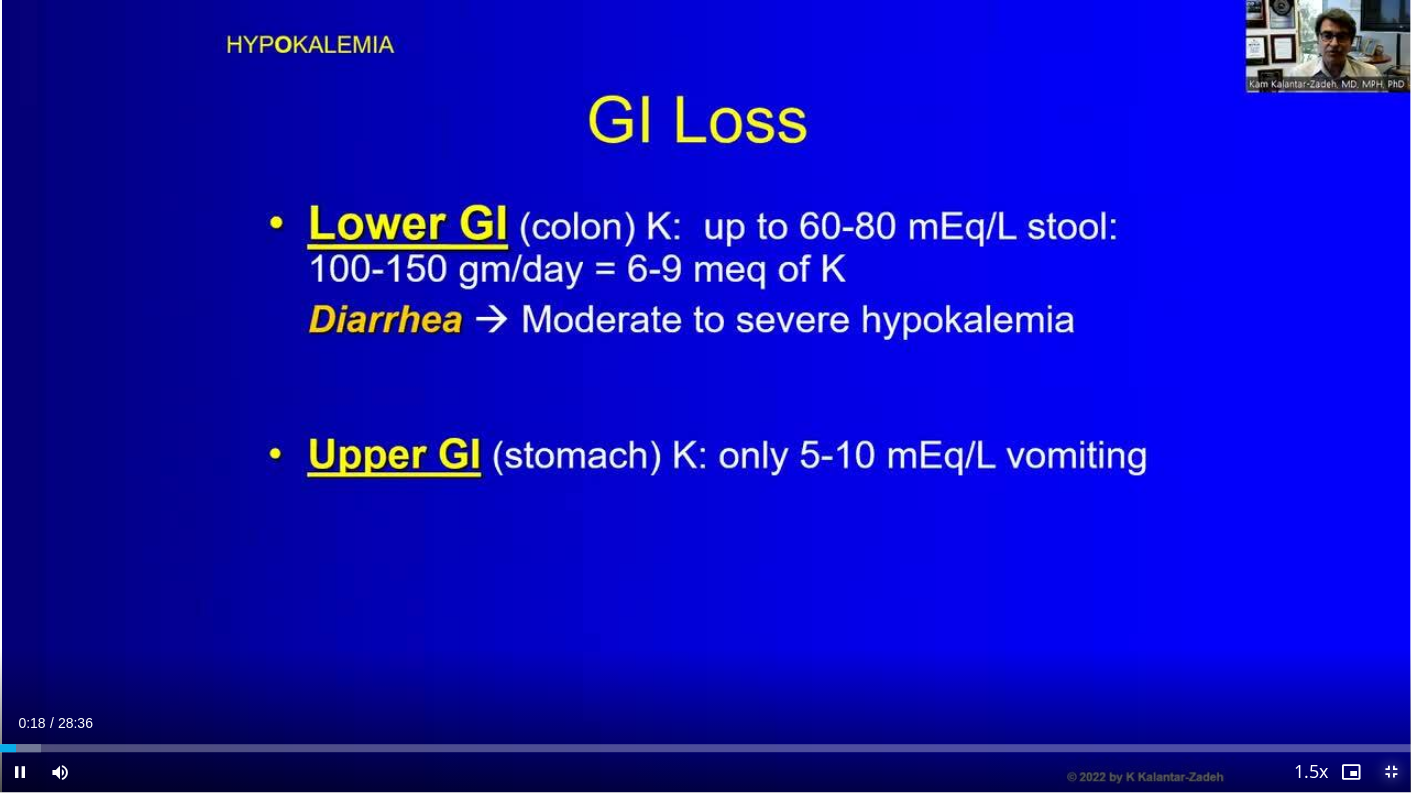 click at bounding box center [1391, 772] 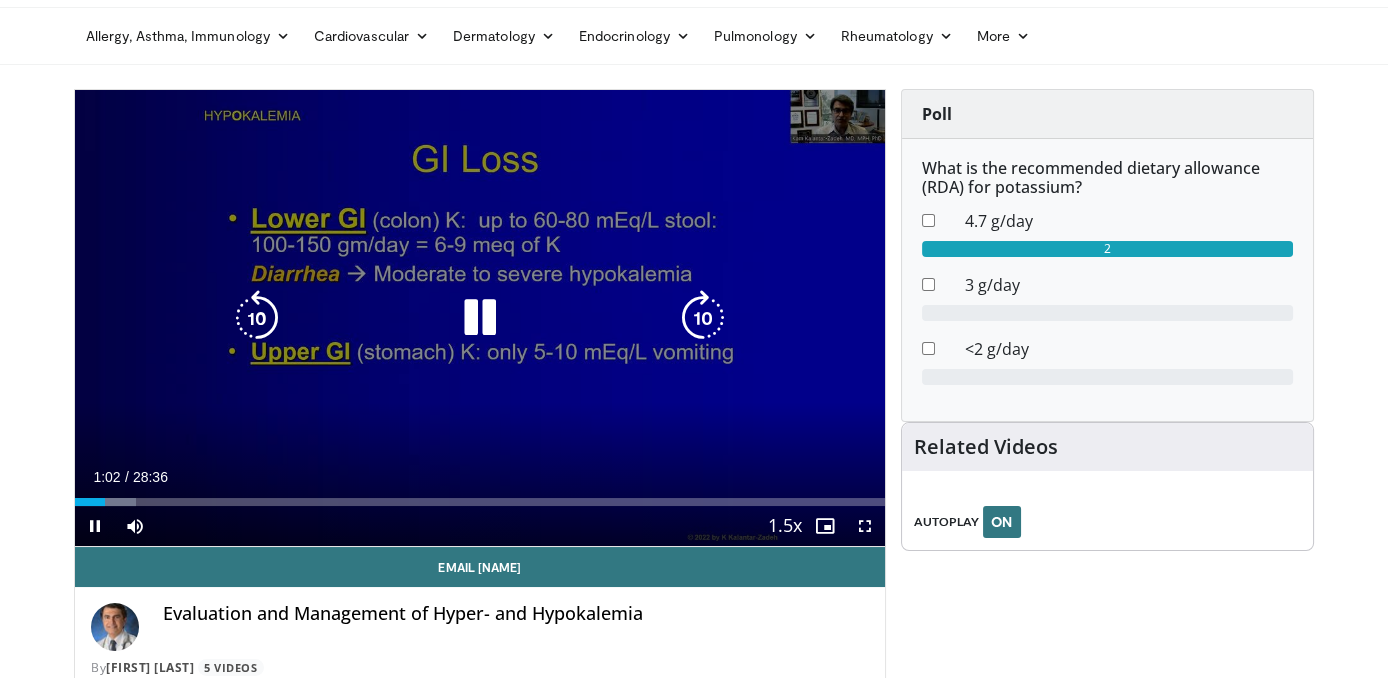 click at bounding box center [257, 318] 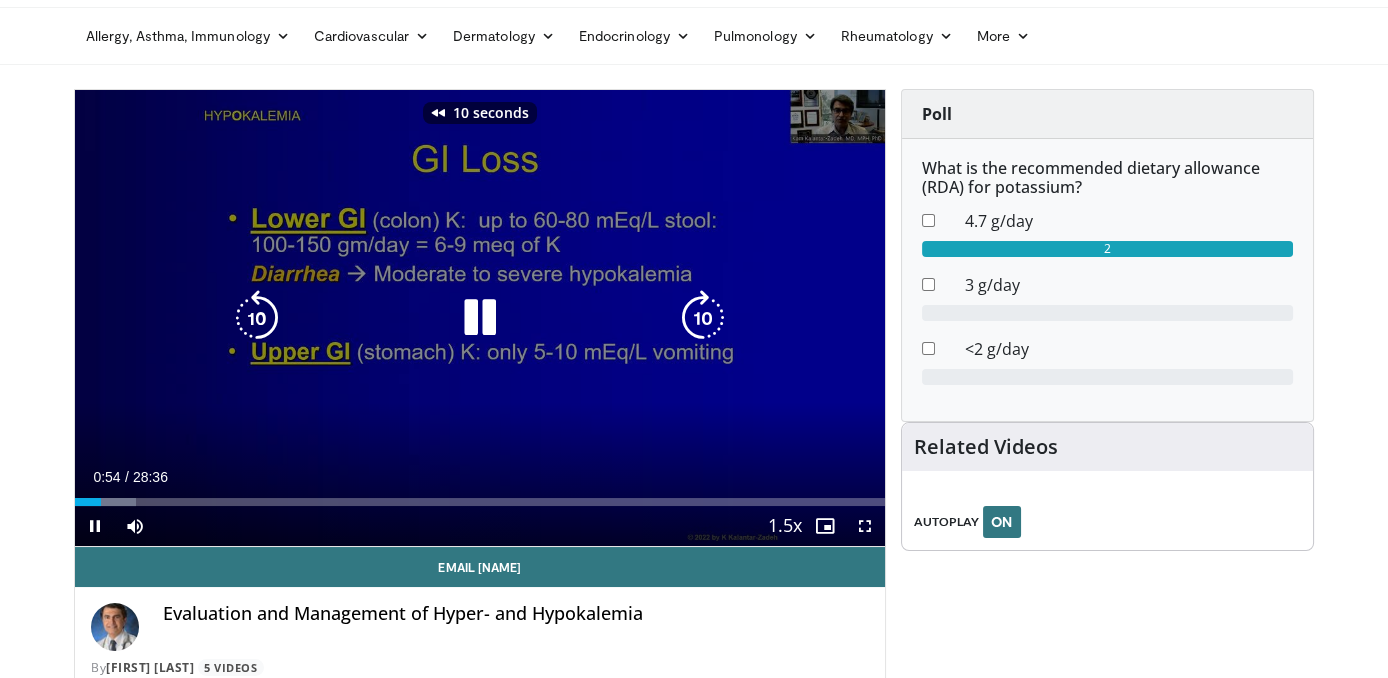 click at bounding box center [257, 318] 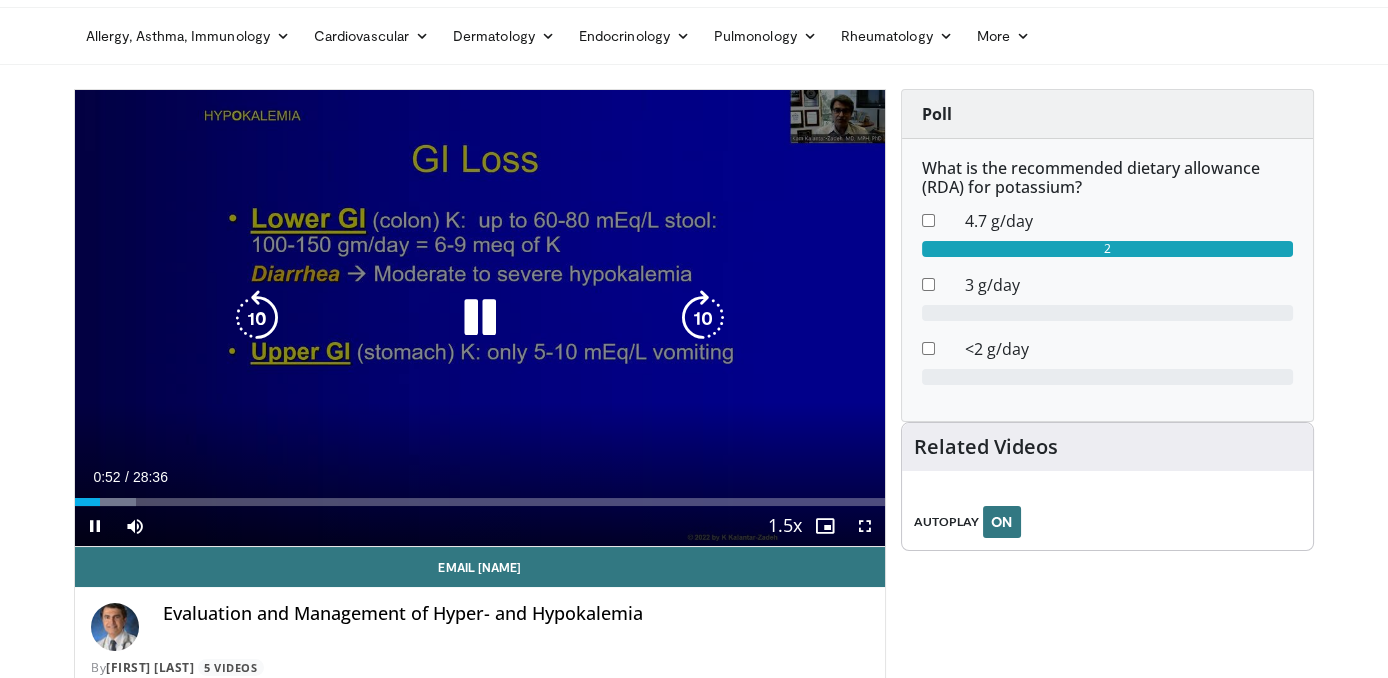click on "20 seconds
Tap to unmute" at bounding box center (480, 318) 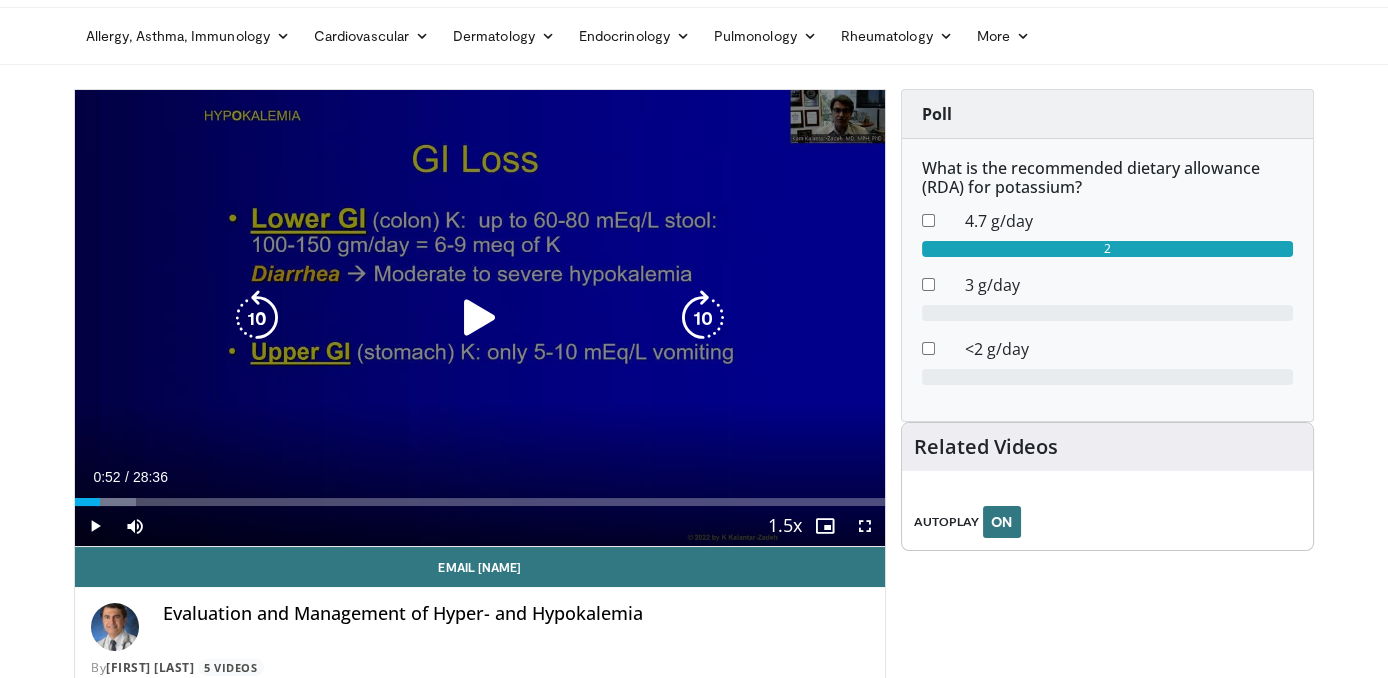 click at bounding box center (480, 318) 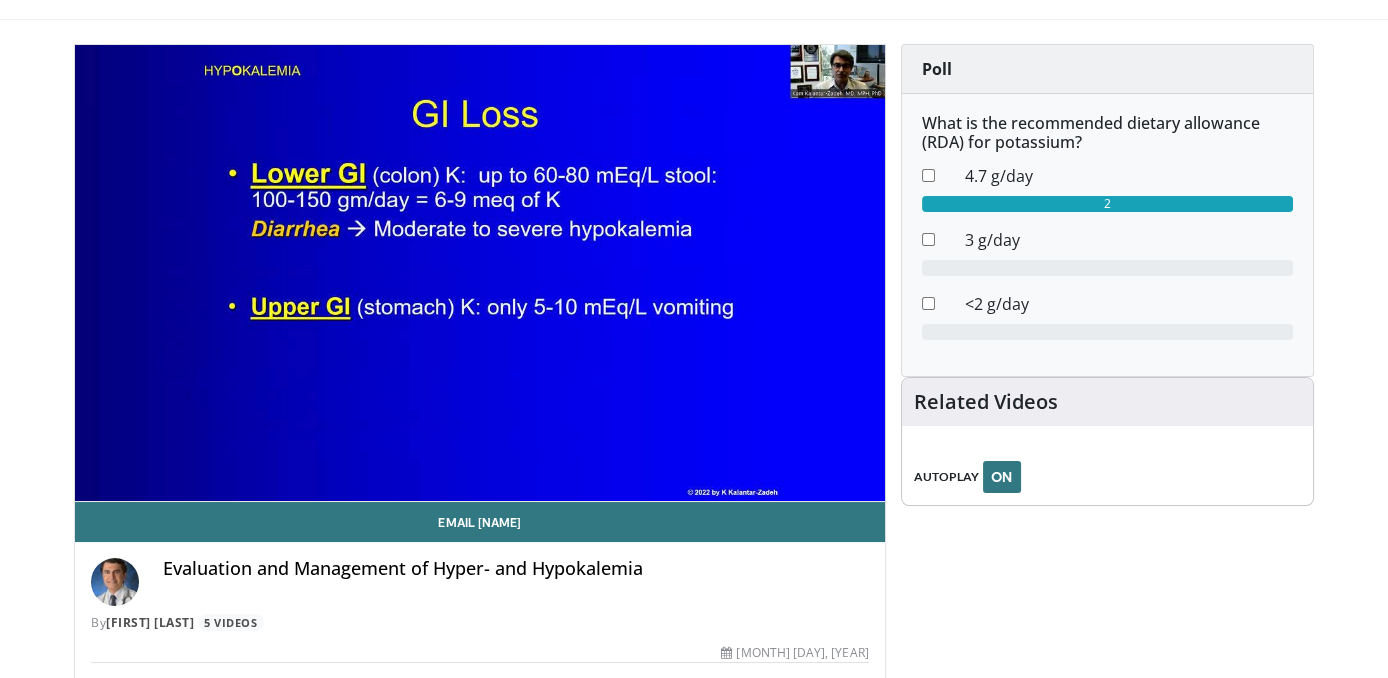 scroll, scrollTop: 111, scrollLeft: 0, axis: vertical 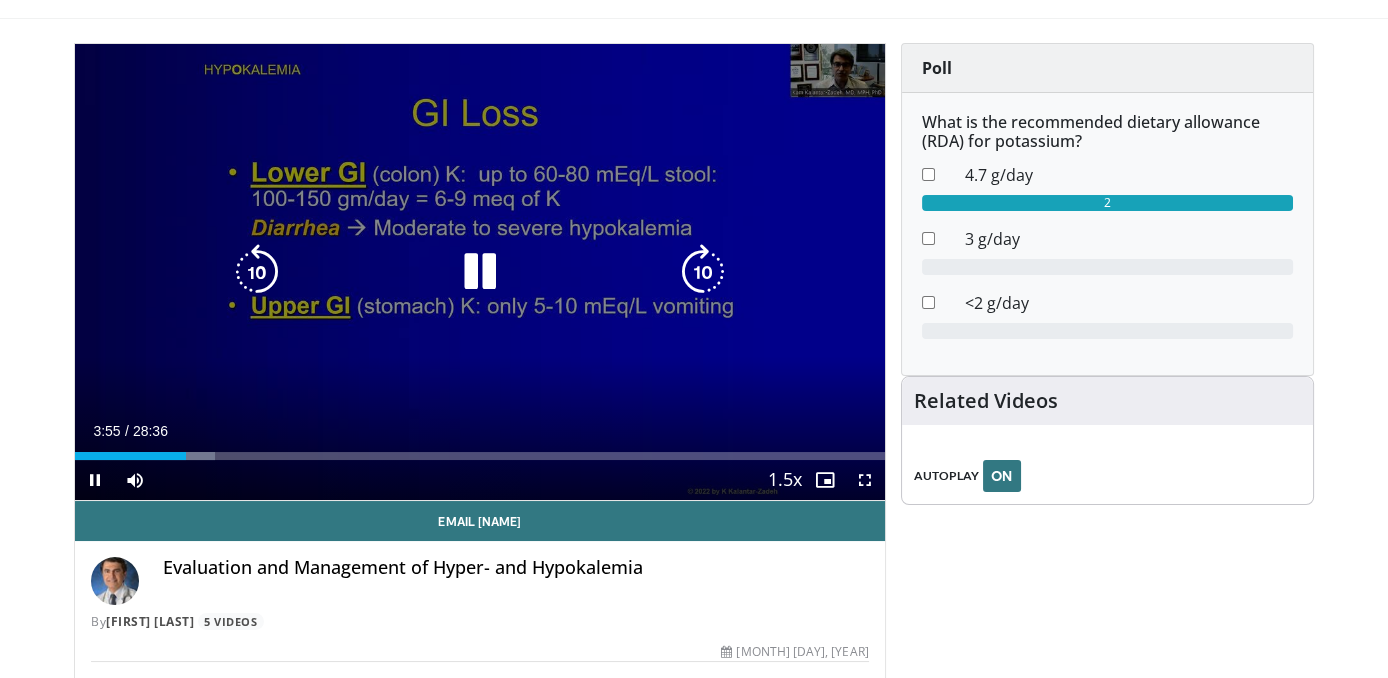 click on "20 seconds
Tap to unmute" at bounding box center [480, 272] 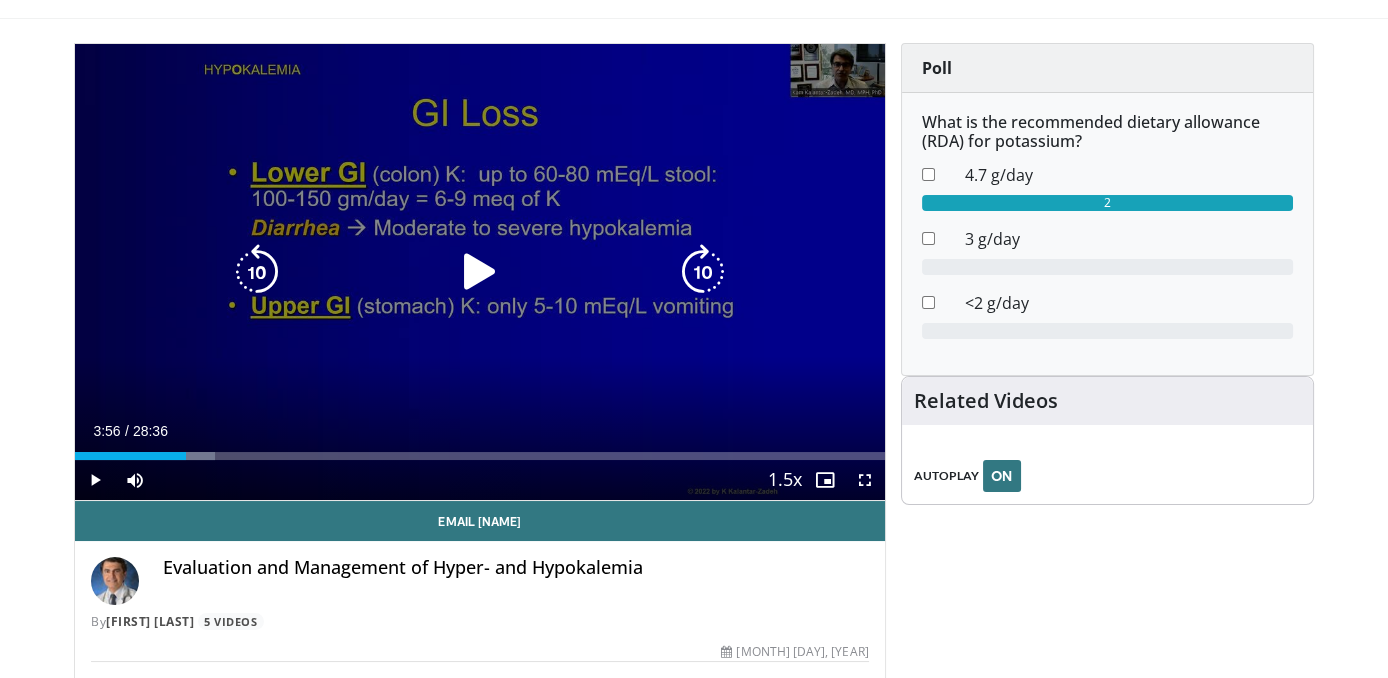 scroll, scrollTop: 0, scrollLeft: 0, axis: both 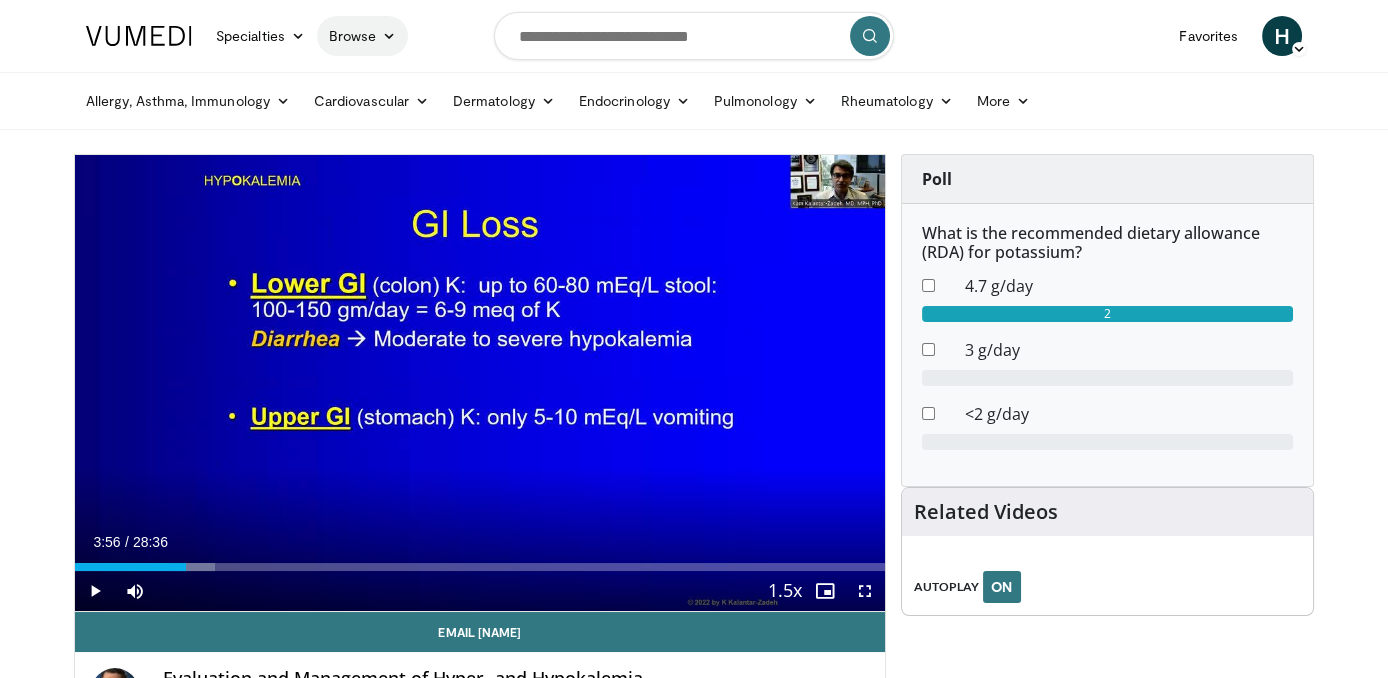 click on "Browse" at bounding box center [363, 36] 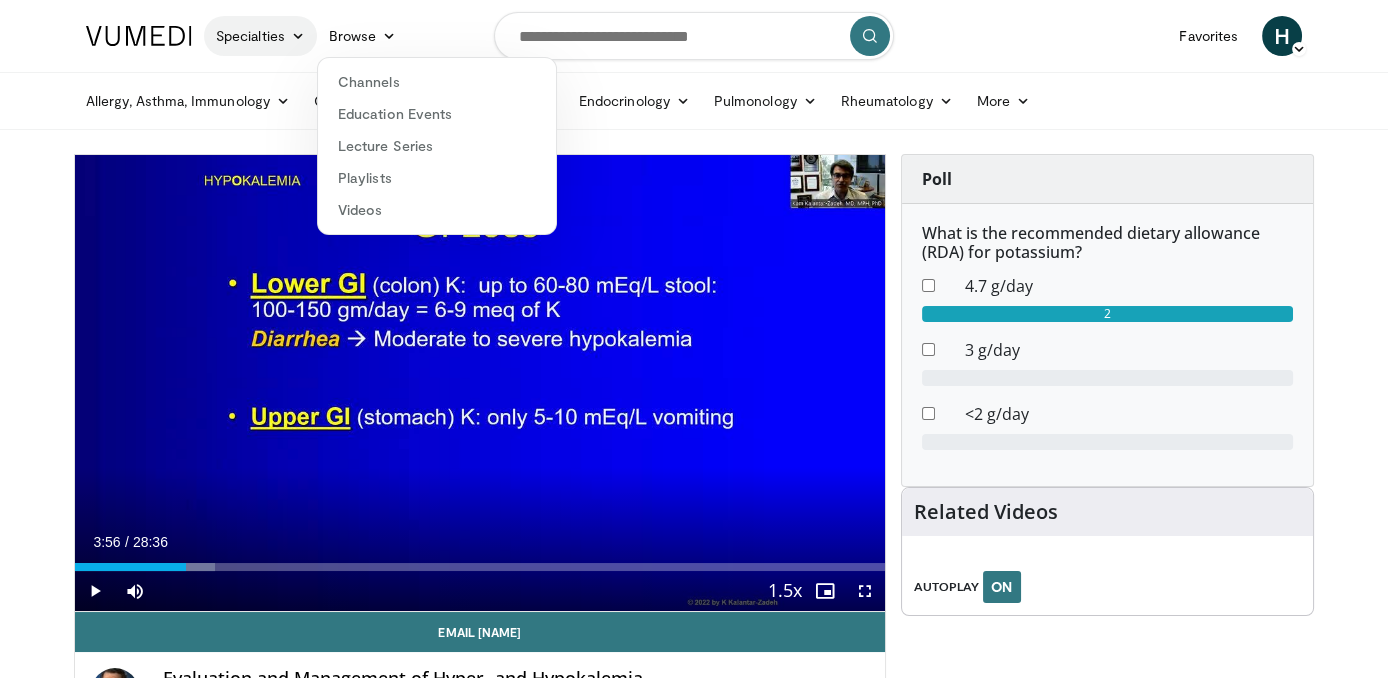 click on "Specialties" at bounding box center [260, 36] 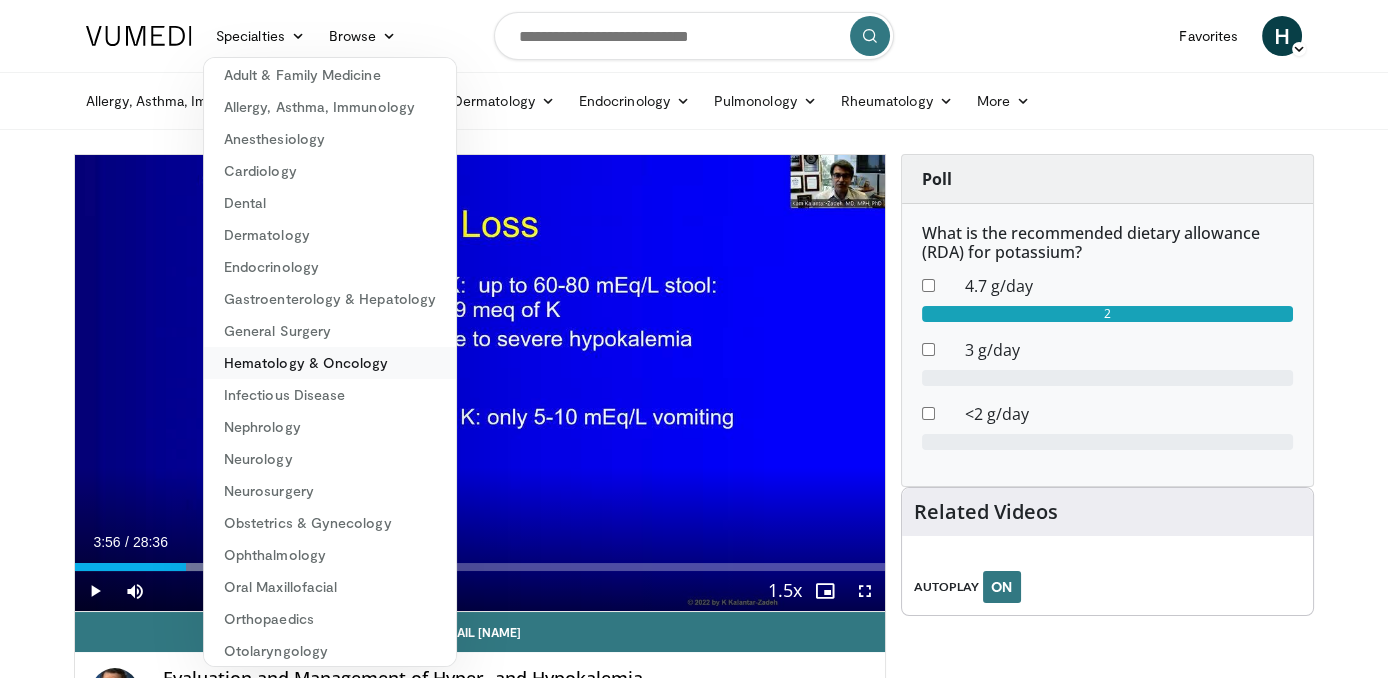 scroll, scrollTop: 0, scrollLeft: 0, axis: both 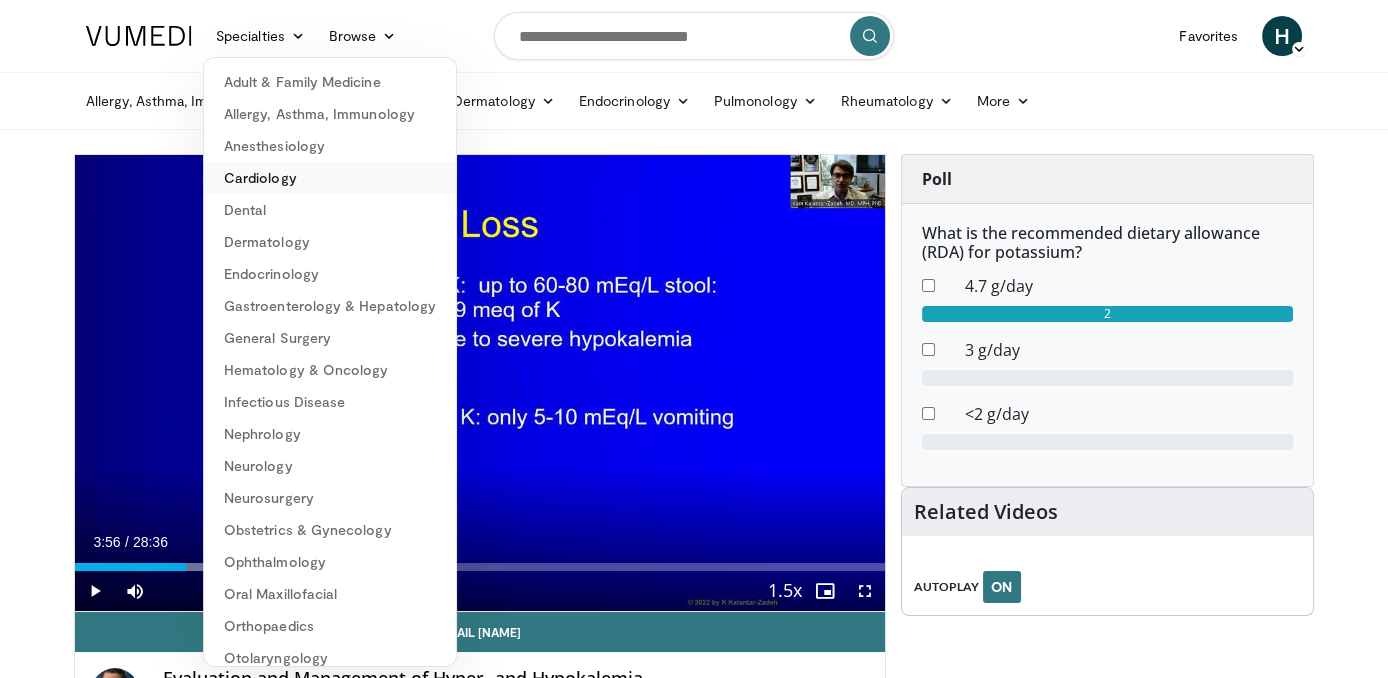 click on "Cardiology" at bounding box center (330, 178) 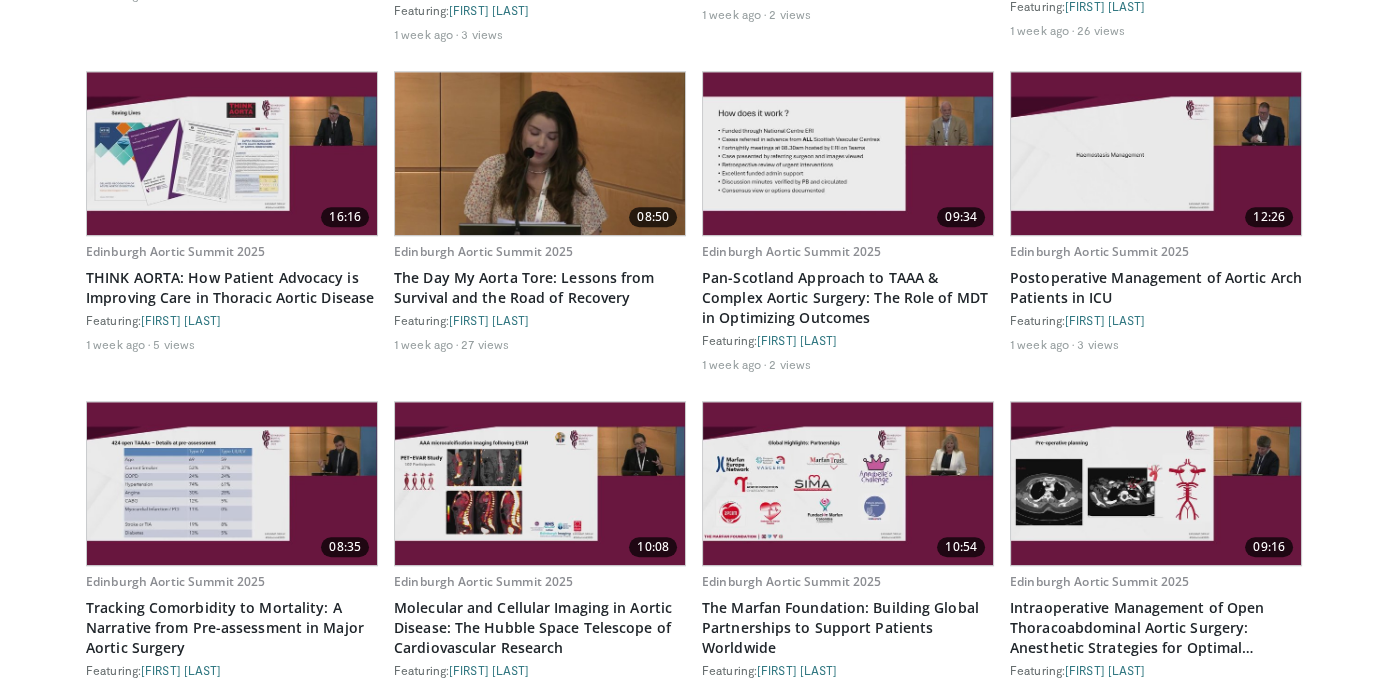 scroll, scrollTop: 3054, scrollLeft: 0, axis: vertical 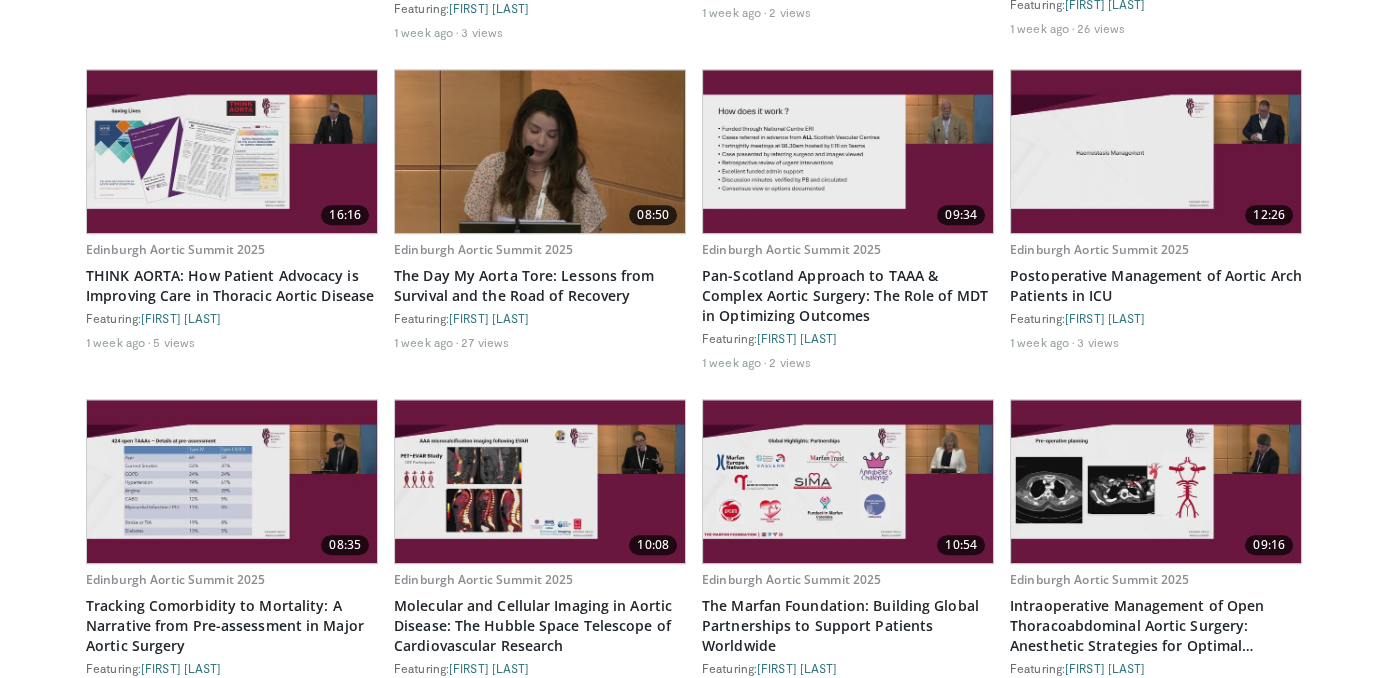 click on "1 week ago
3 views" at bounding box center [1156, 342] 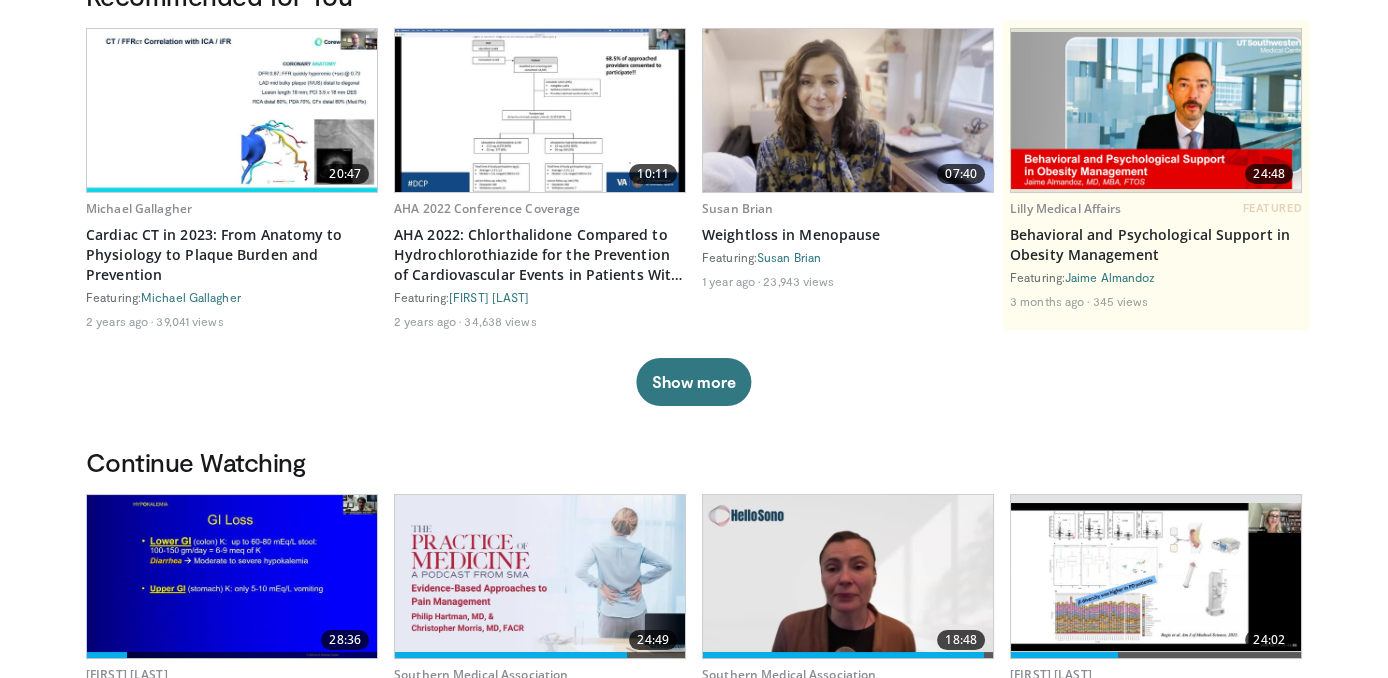 scroll, scrollTop: 0, scrollLeft: 0, axis: both 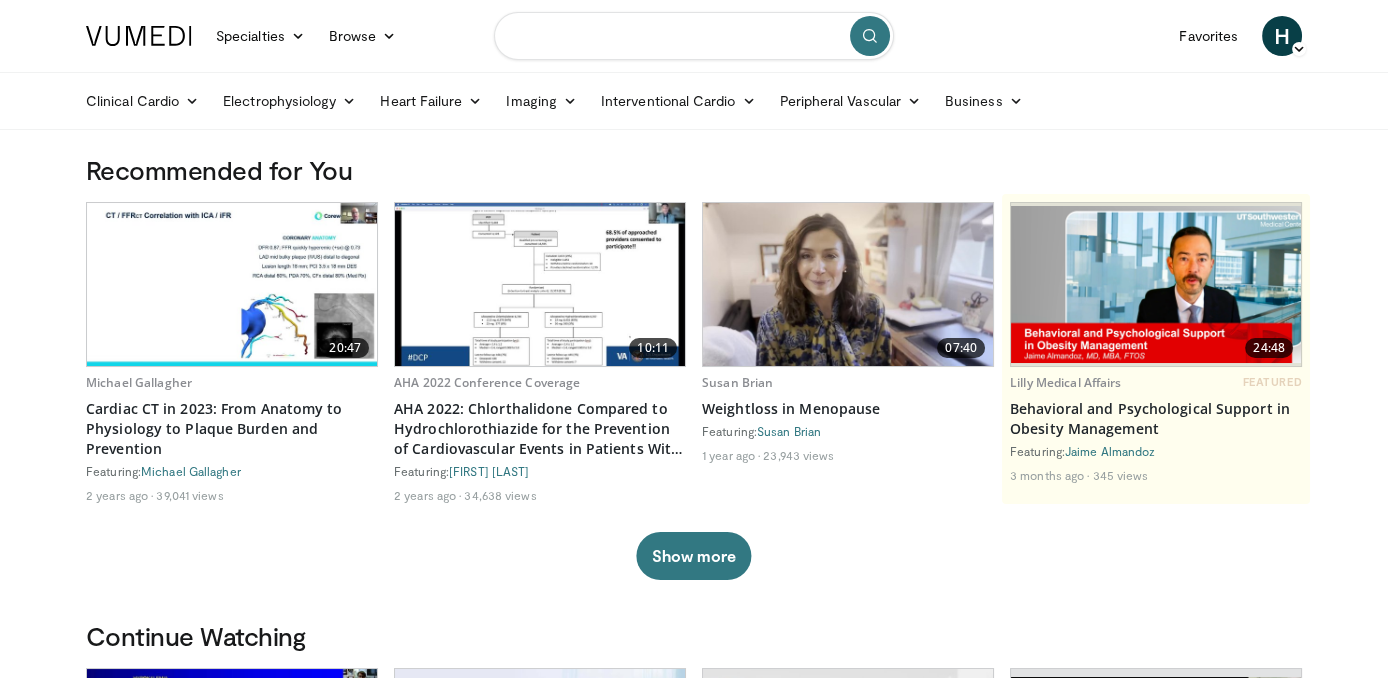 click at bounding box center [694, 36] 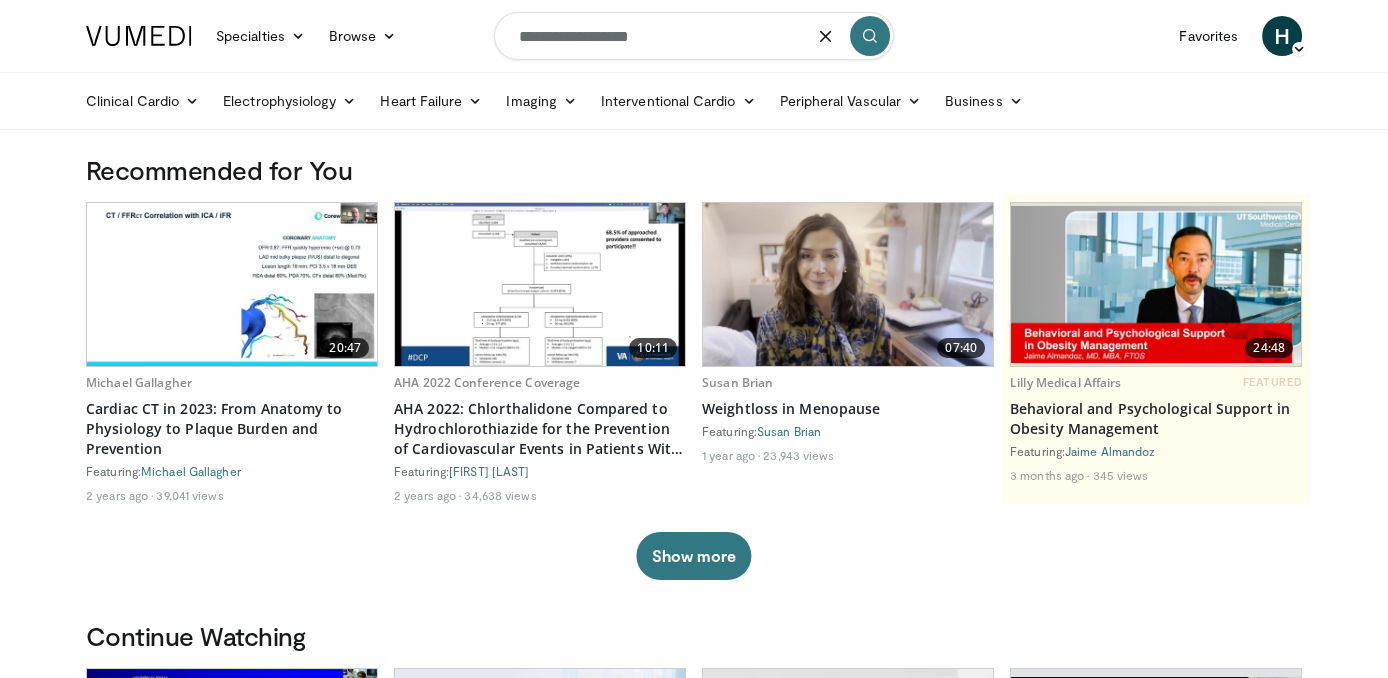type on "**********" 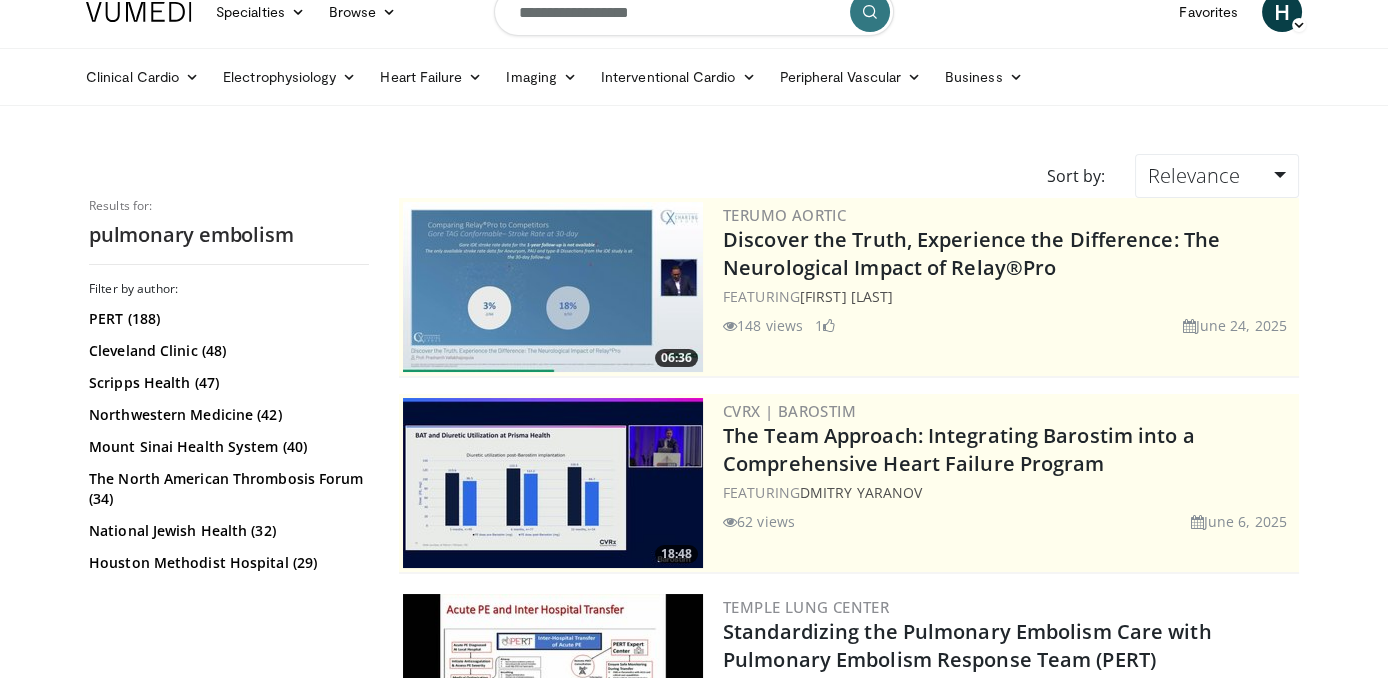 scroll, scrollTop: 0, scrollLeft: 0, axis: both 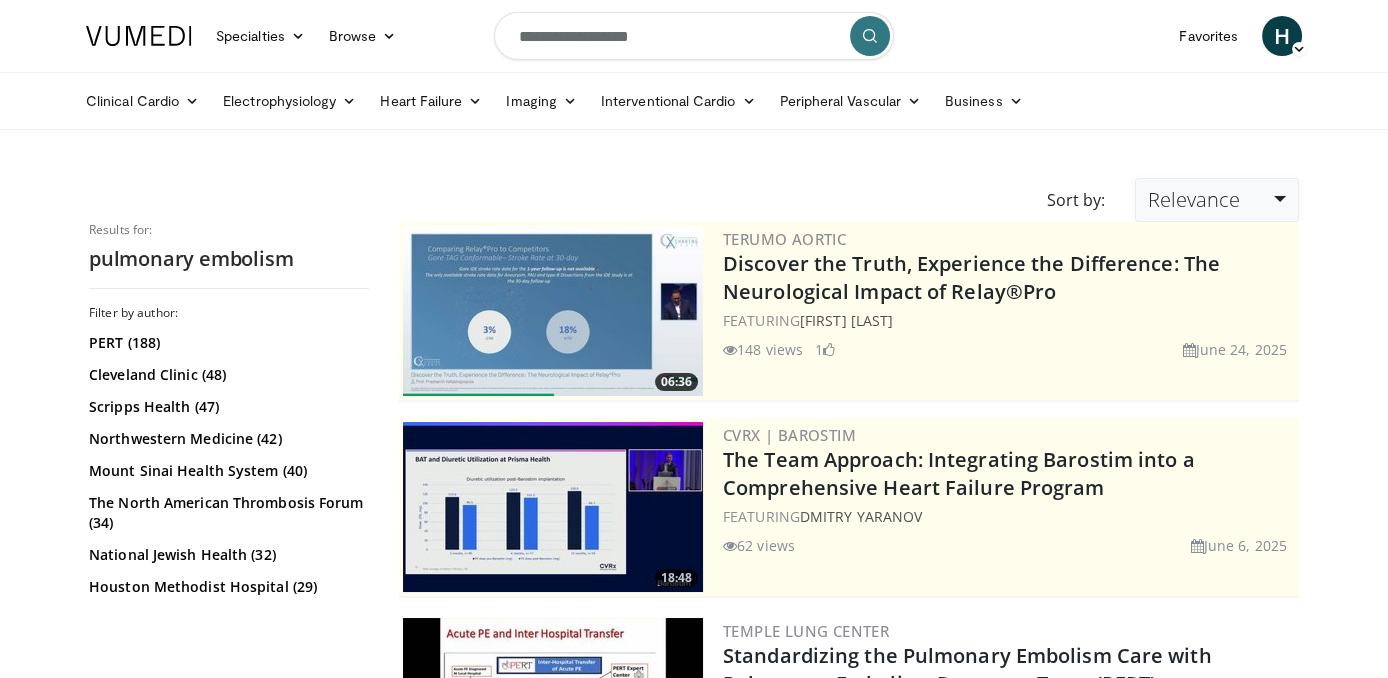 click on "Relevance" at bounding box center [1217, 200] 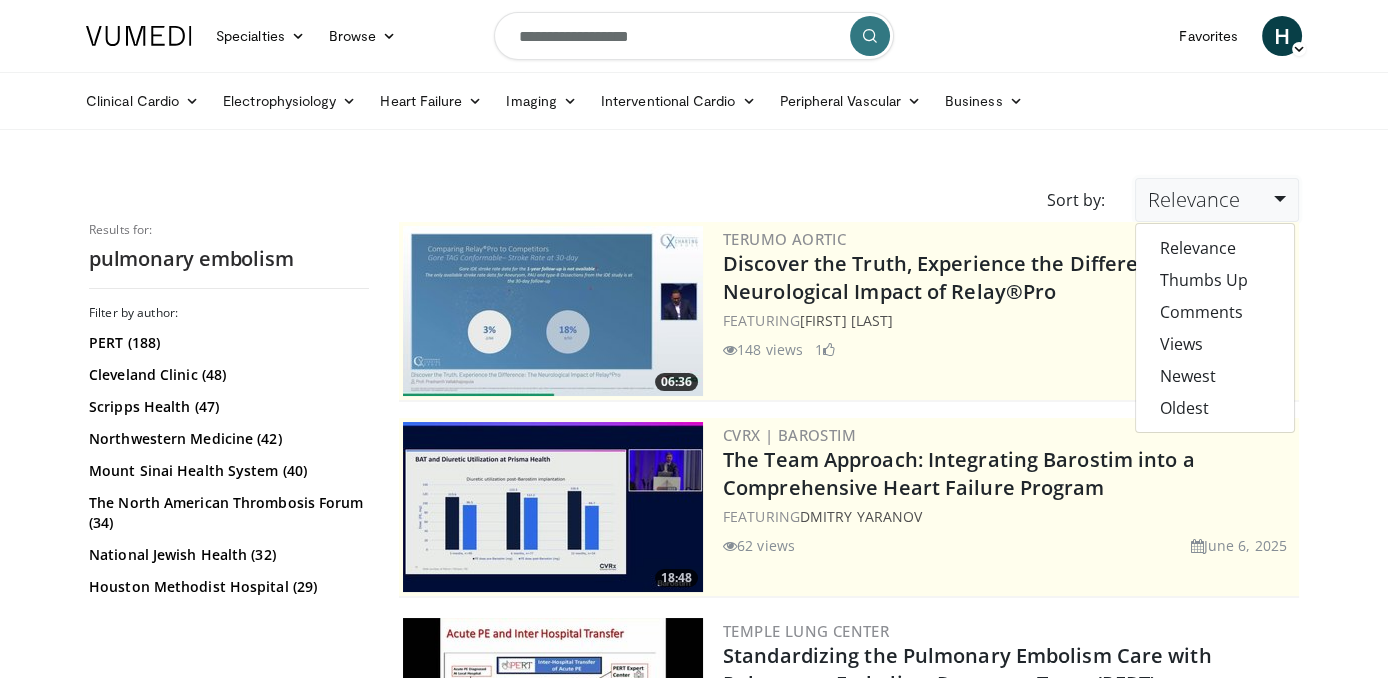 click on "Specialties
Adult & Family Medicine
Allergy, Asthma, Immunology
Anesthesiology
Cardiology
Dental
Dermatology
Endocrinology
Gastroenterology & Hepatology
General Surgery
Hematology & Oncology
Infectious Disease
Nephrology
Neurology
Neurosurgery
Obstetrics & Gynecology
Ophthalmology
Oral Maxillofacial
Orthopaedics
Otolaryngology
Pediatrics
Plastic Surgery
Podiatry
Psychiatry
Pulmonology
Radiation Oncology
Radiology
Rheumatology
Urology" at bounding box center (694, 2883) 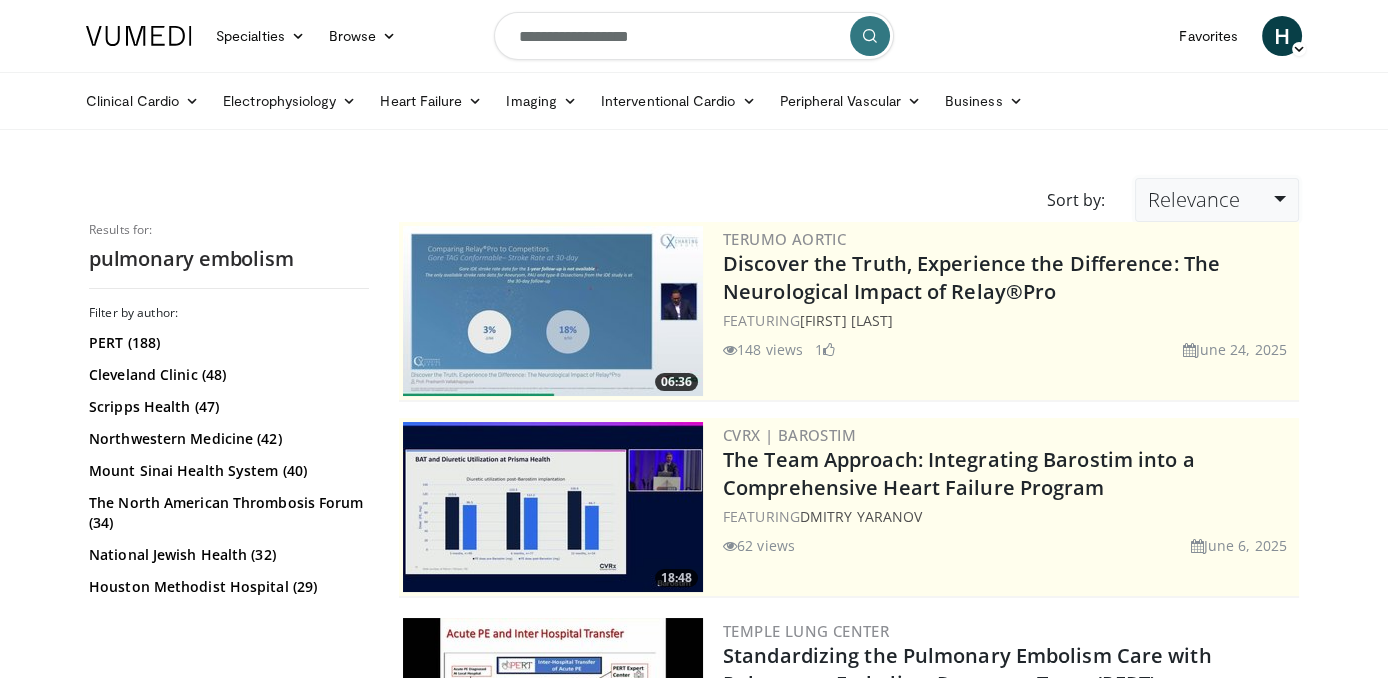 click on "Relevance" at bounding box center [1217, 200] 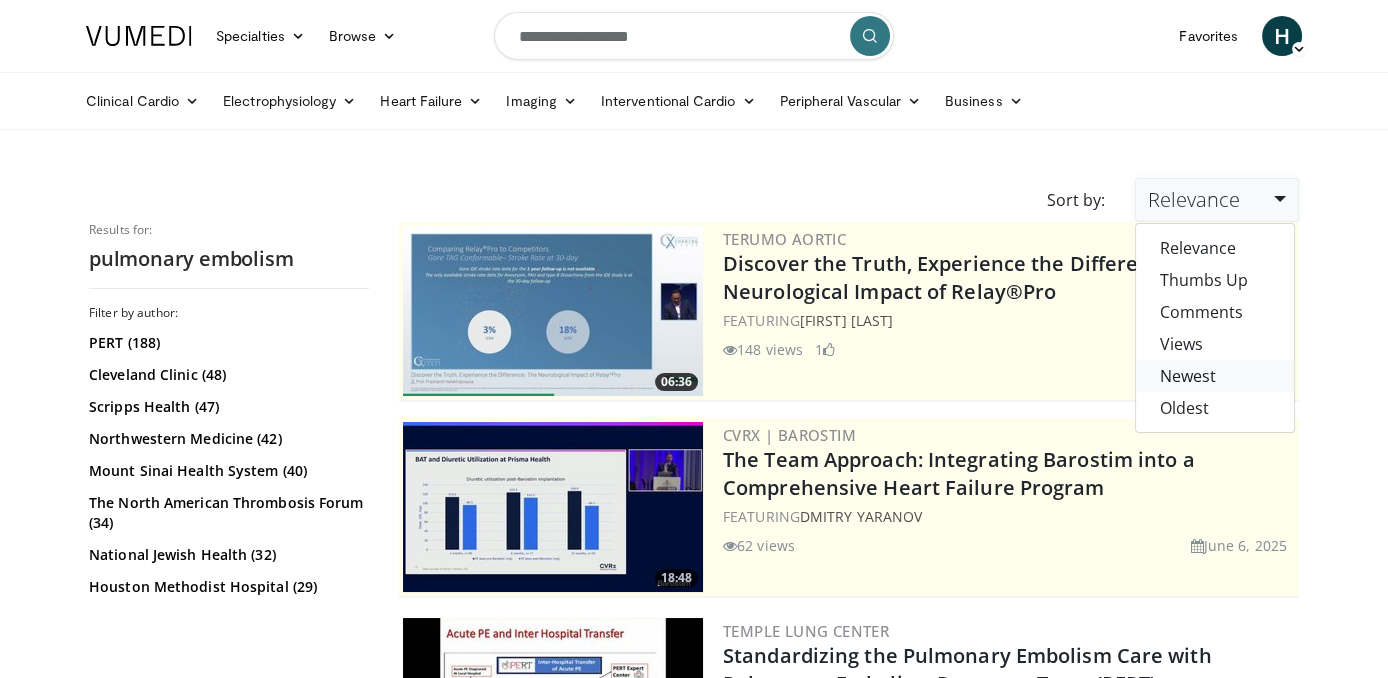 click on "Newest" at bounding box center (1215, 376) 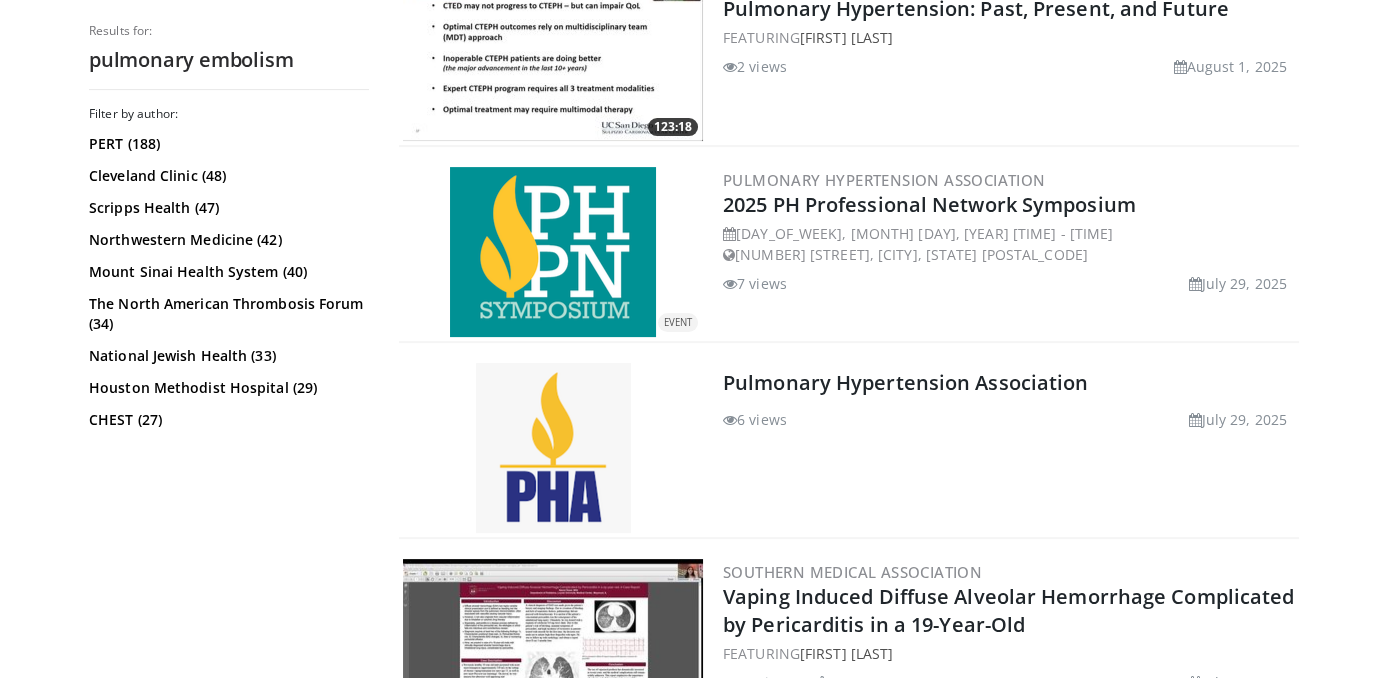scroll, scrollTop: 0, scrollLeft: 0, axis: both 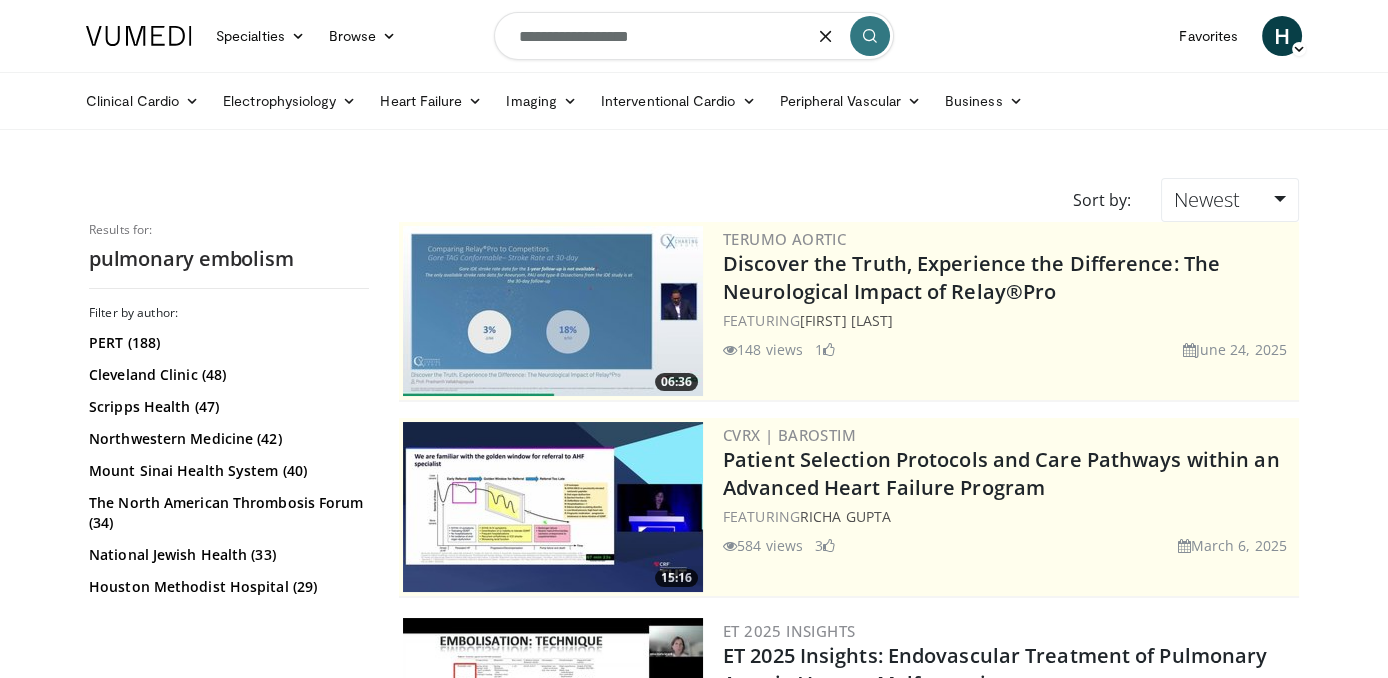 click on "**********" at bounding box center [694, 36] 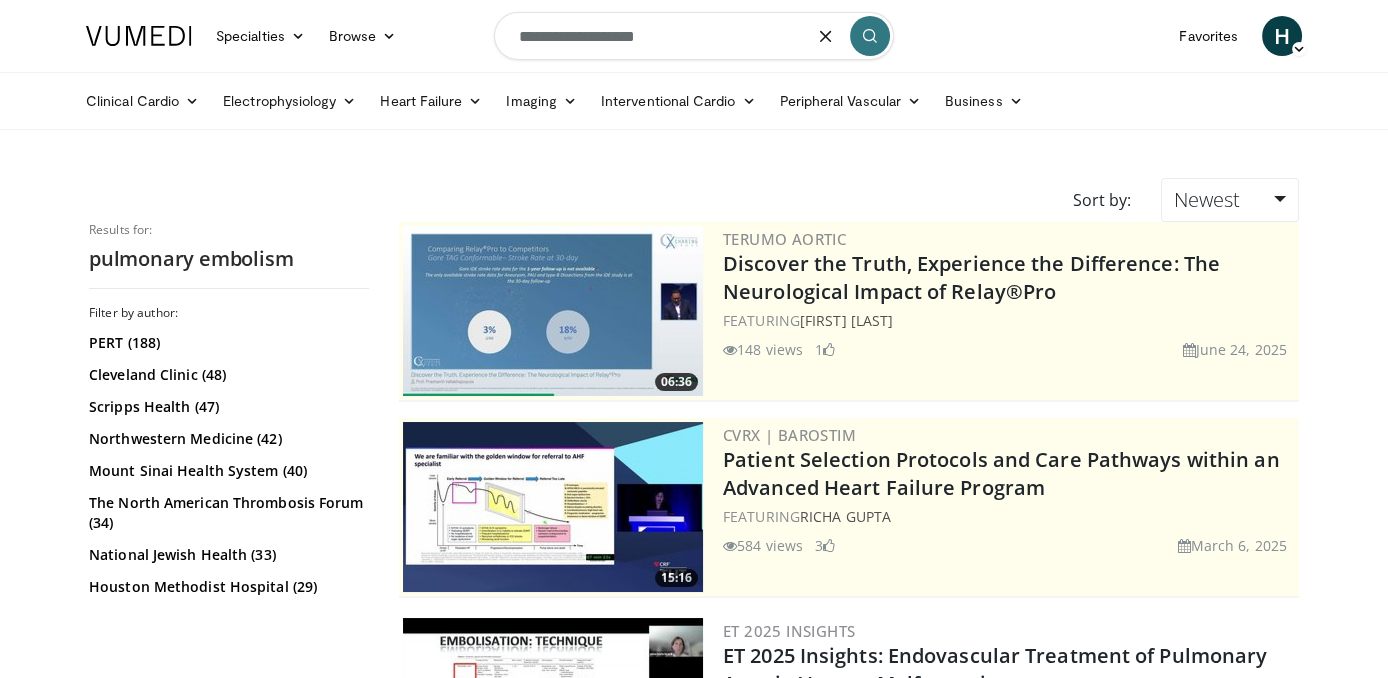 click on "**********" at bounding box center [694, 36] 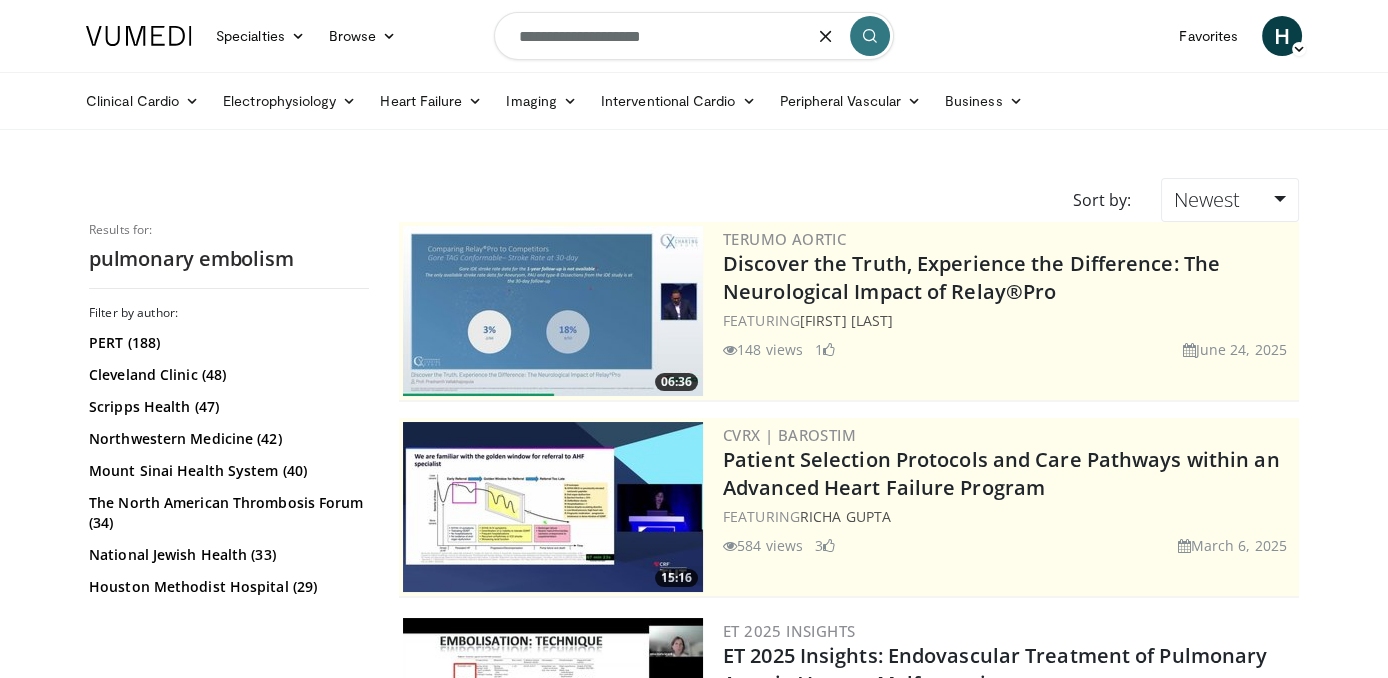 type on "**********" 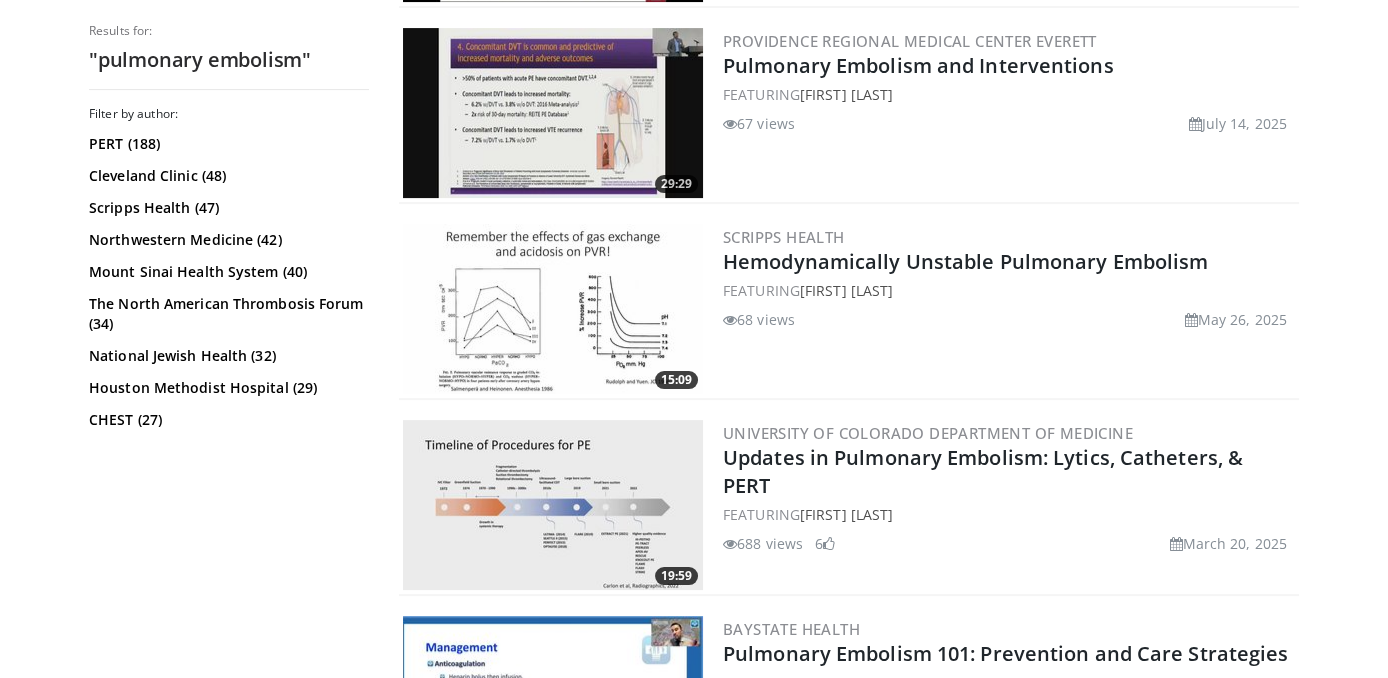 scroll, scrollTop: 940, scrollLeft: 0, axis: vertical 